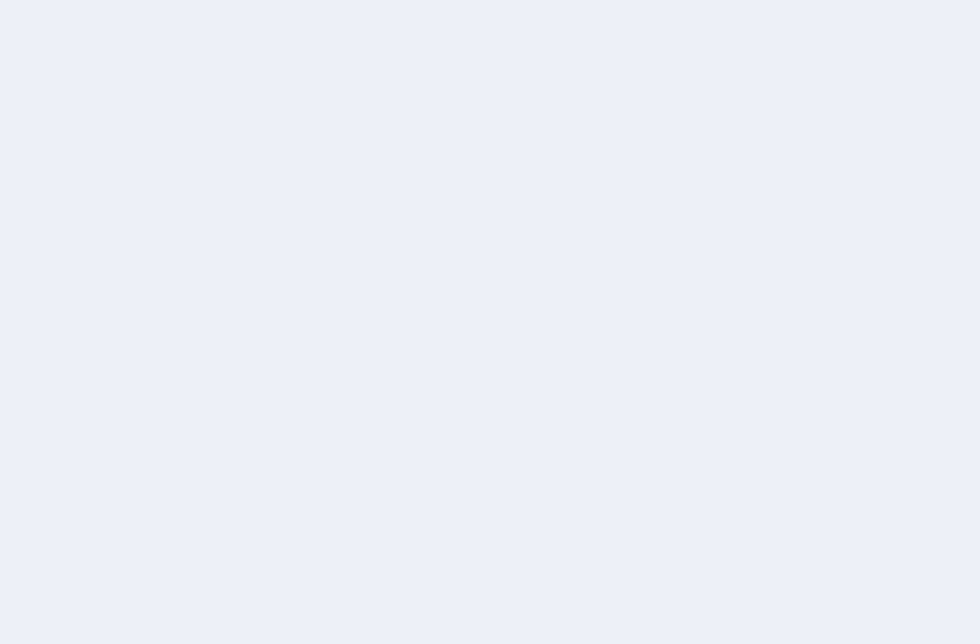 scroll, scrollTop: 0, scrollLeft: 0, axis: both 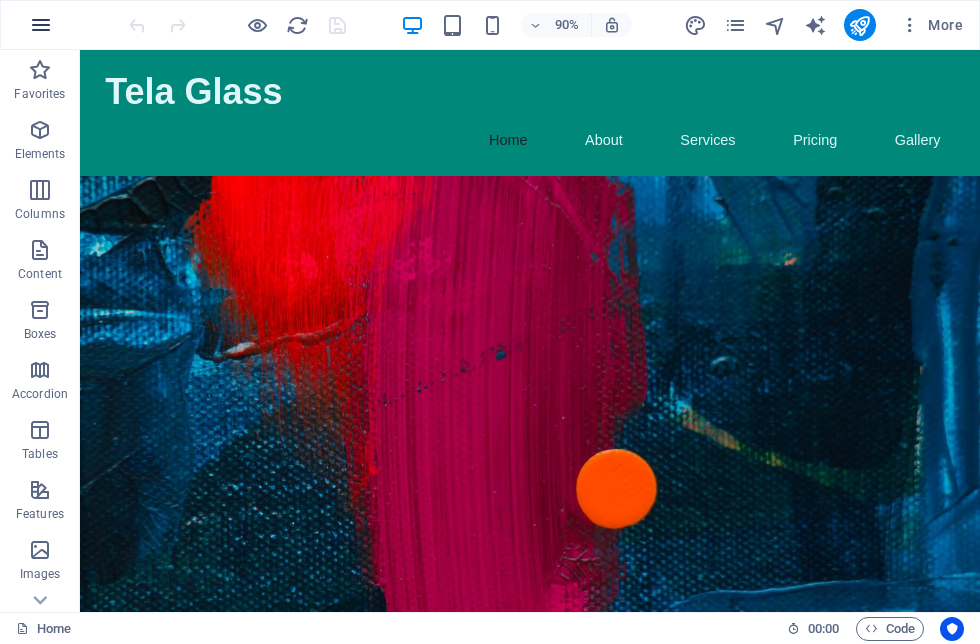 click at bounding box center [41, 25] 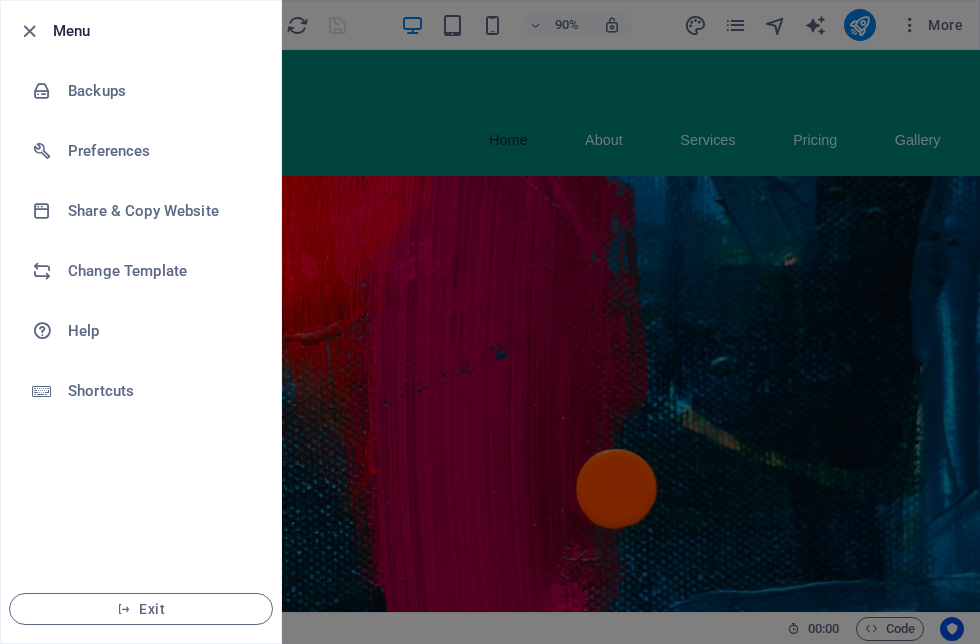 click at bounding box center (490, 322) 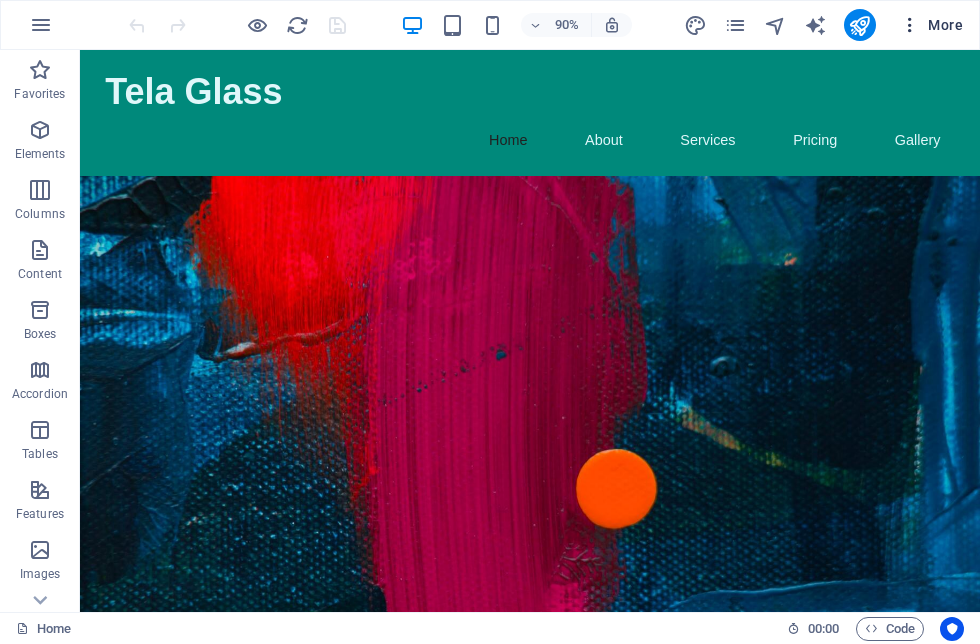 click at bounding box center [910, 25] 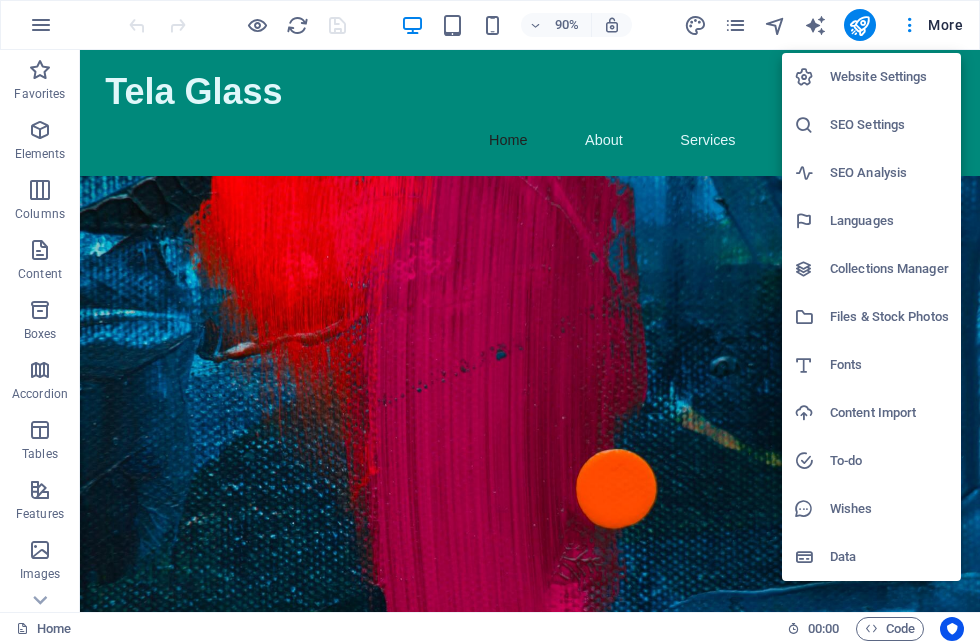 click at bounding box center [490, 322] 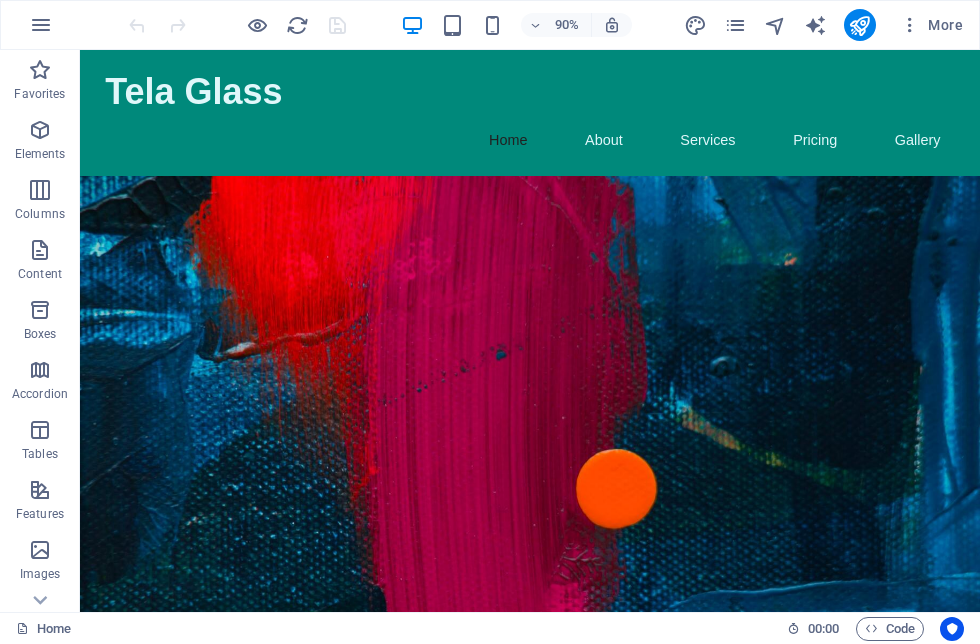 click on "More" at bounding box center [931, 25] 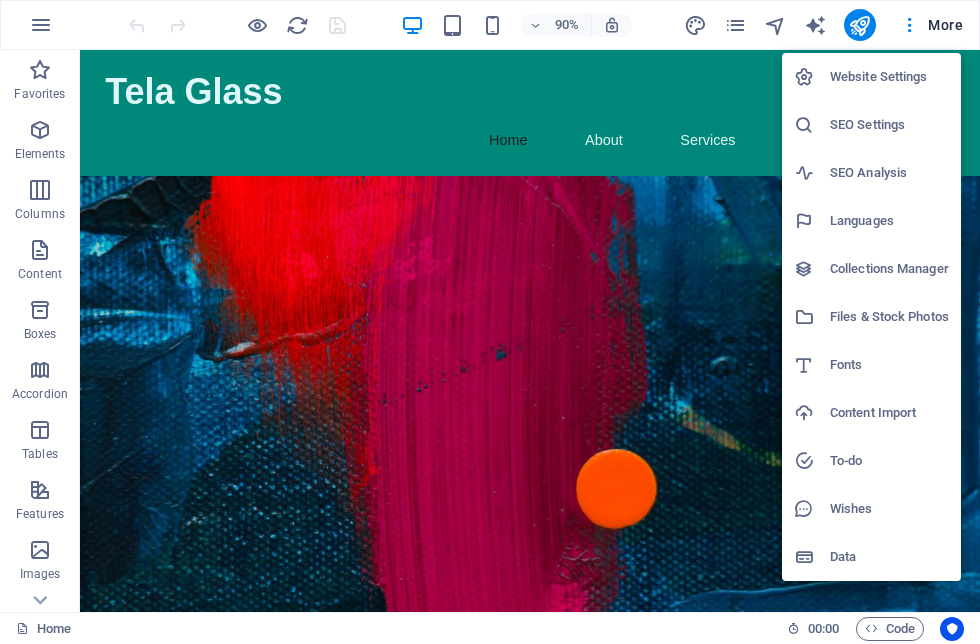 click at bounding box center [490, 322] 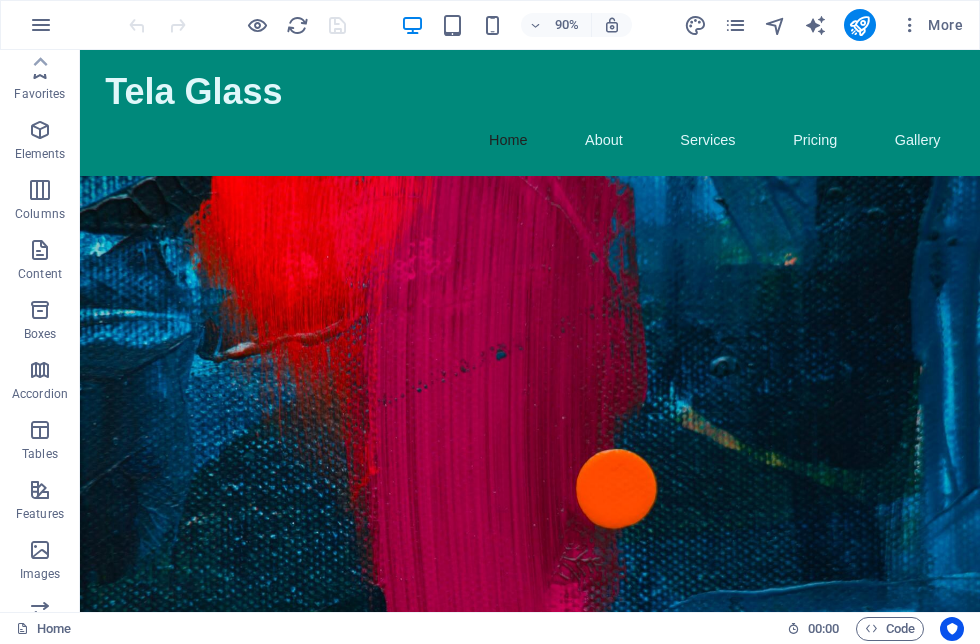 scroll, scrollTop: 0, scrollLeft: 0, axis: both 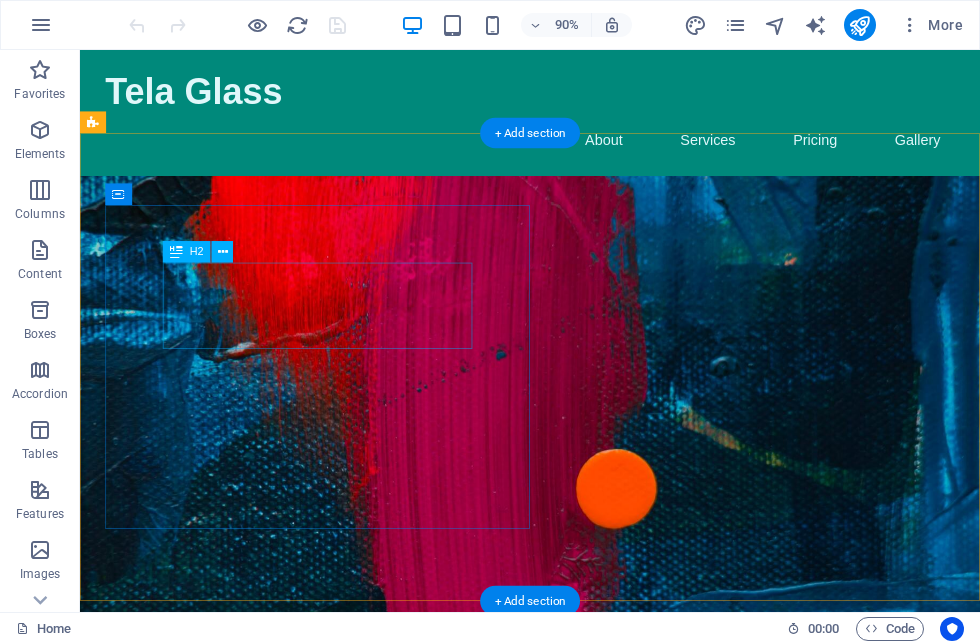 click on "Illuminate Your Space with Tela Glass" at bounding box center [580, 878] 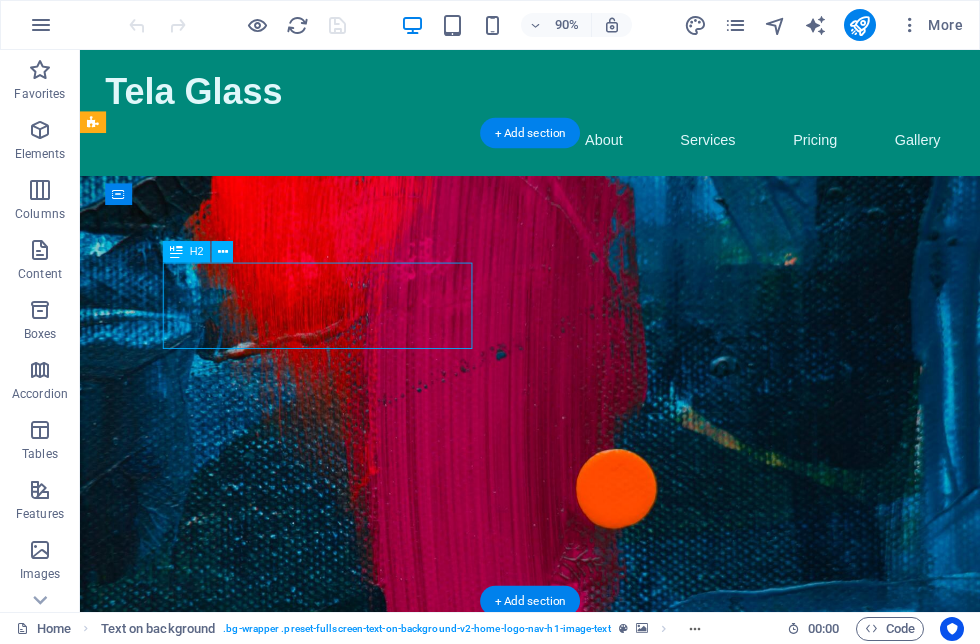 click on "Illuminate Your Space with Tela Glass" at bounding box center (580, 878) 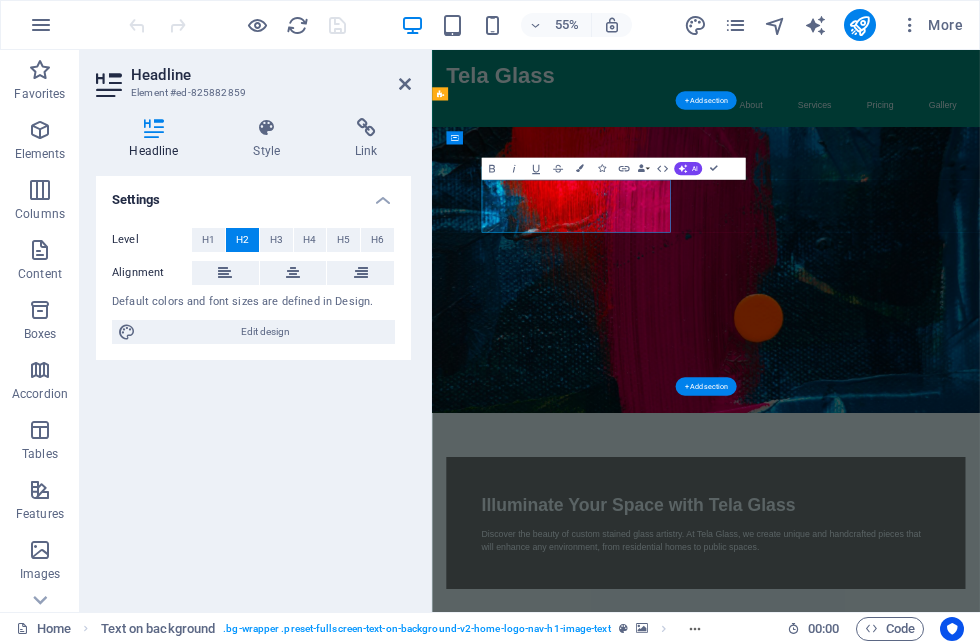 type 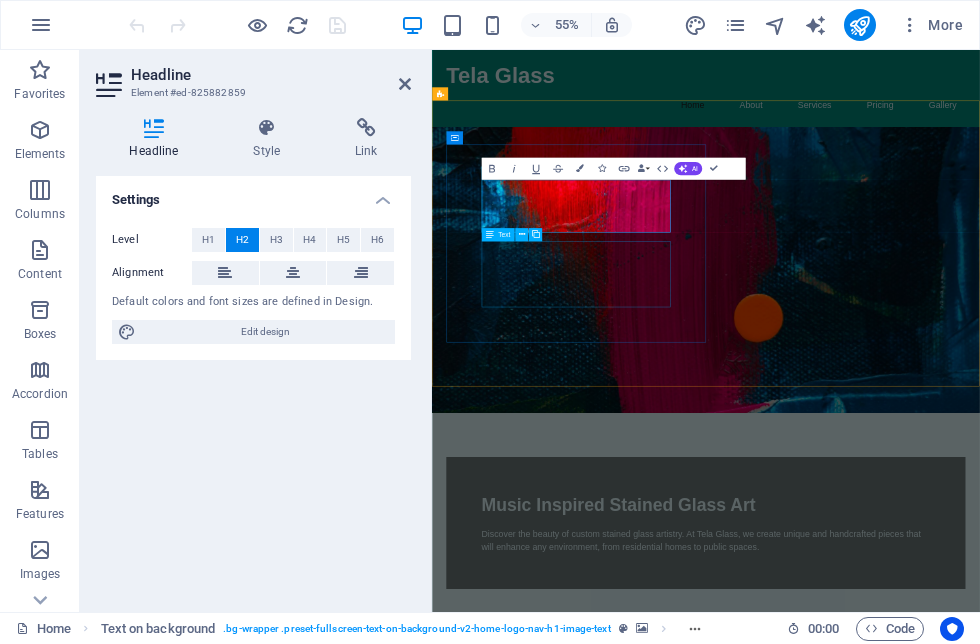 click on "Discover the beauty of custom stained glass artistry. At Tela Glass, we create unique and handcrafted pieces that will enhance any environment, from residential homes to public spaces." at bounding box center [930, 942] 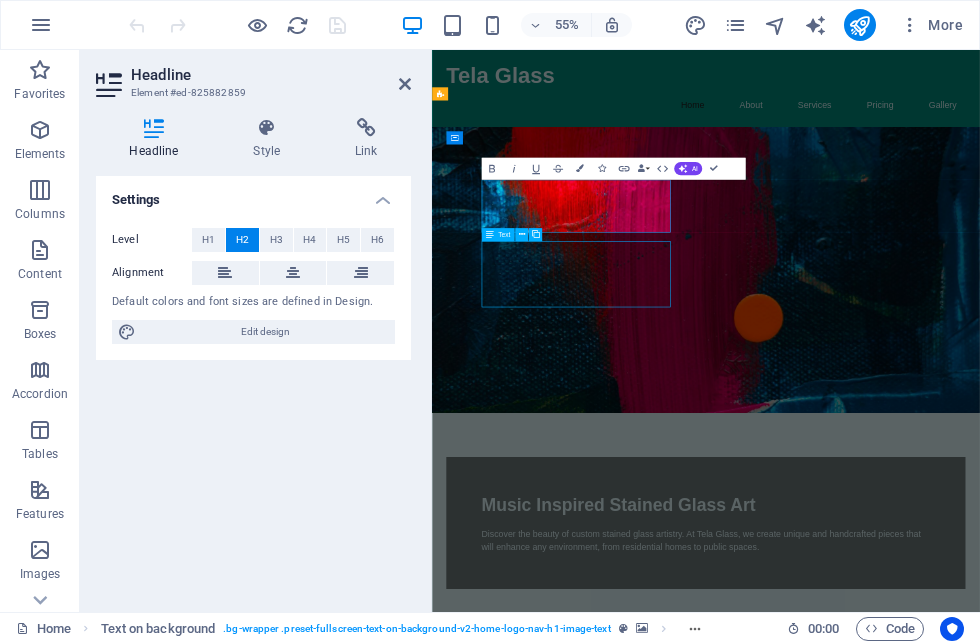 click at bounding box center [930, 450] 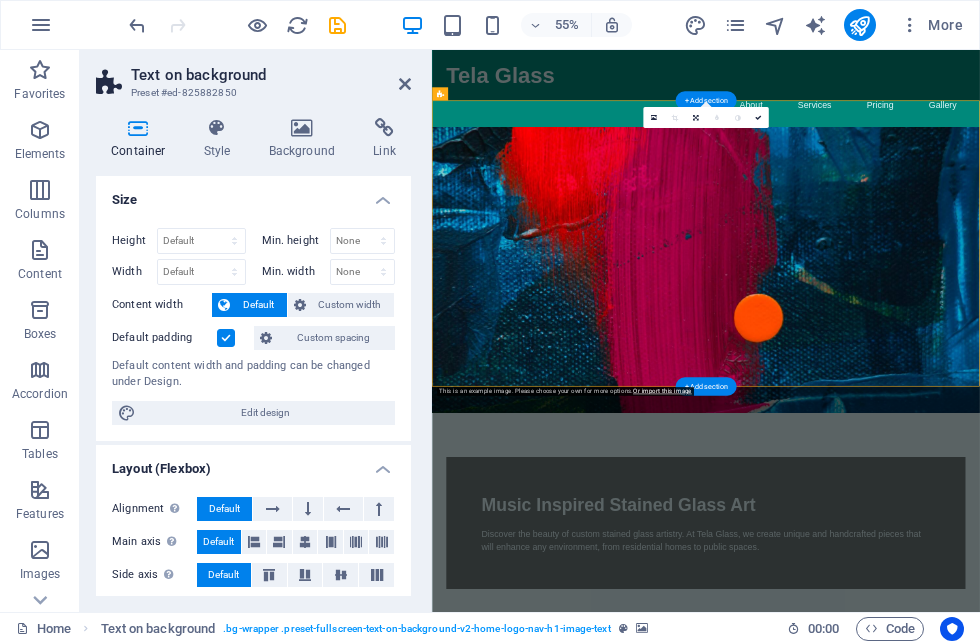 click on "Discover the beauty of custom stained glass artistry. At Tela Glass, we create unique and handcrafted pieces that will enhance any environment, from residential homes to public spaces." at bounding box center [930, 942] 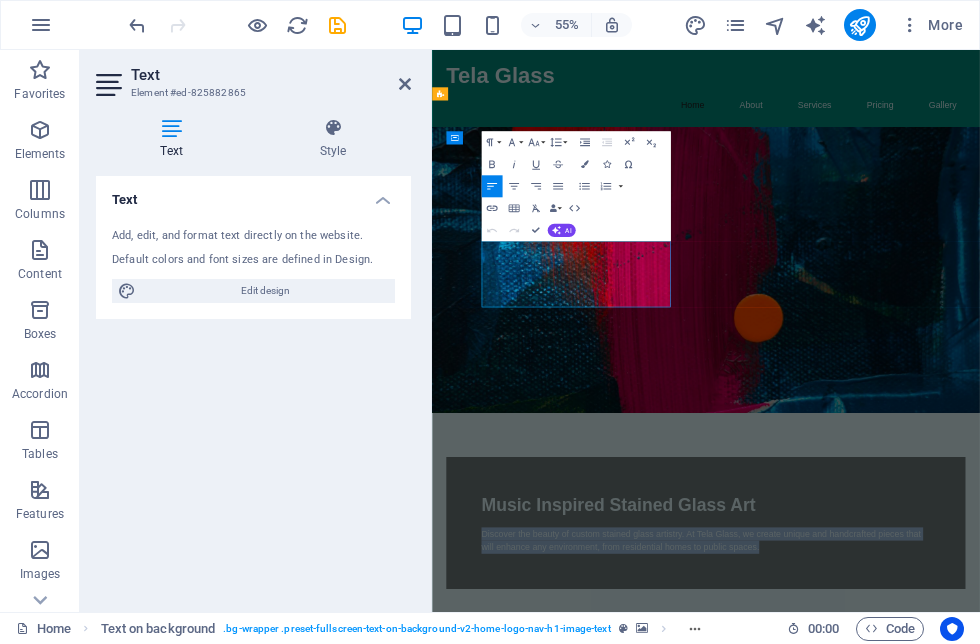 type 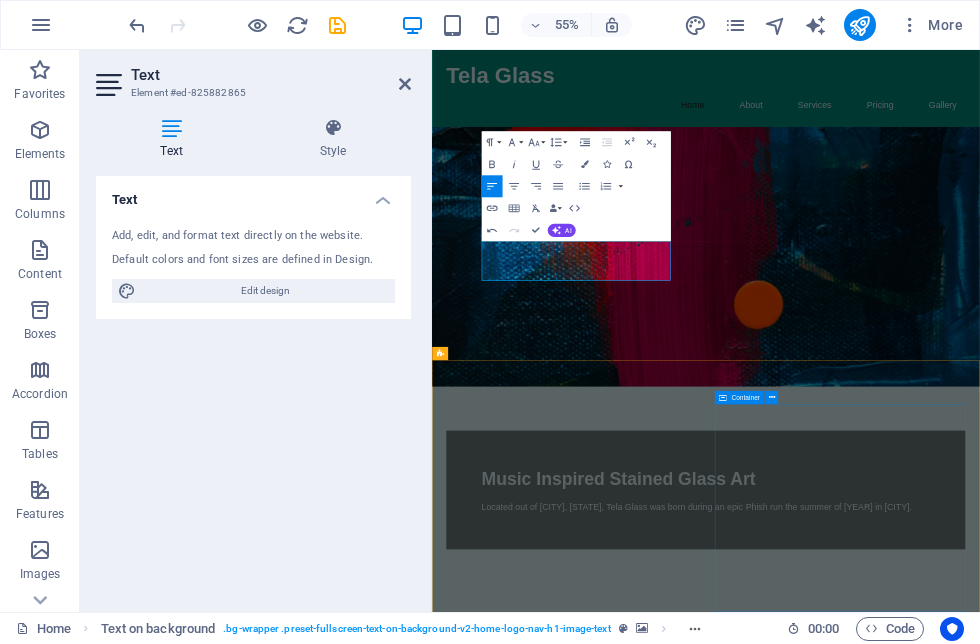 click on "About Tela Glass Tela Glass is a passionate stained glass studio based in Winston Salem, North Carolina. Our artist brings years of experience and a meticulous eye for detail to every project, ensuring a stunning outcome that reflects your personal style. Whether you're looking for traditional designs or modern interpretations, we tailor each piece to meet your vision. Let's create something beautiful together! Learn More" at bounding box center [920, 1795] 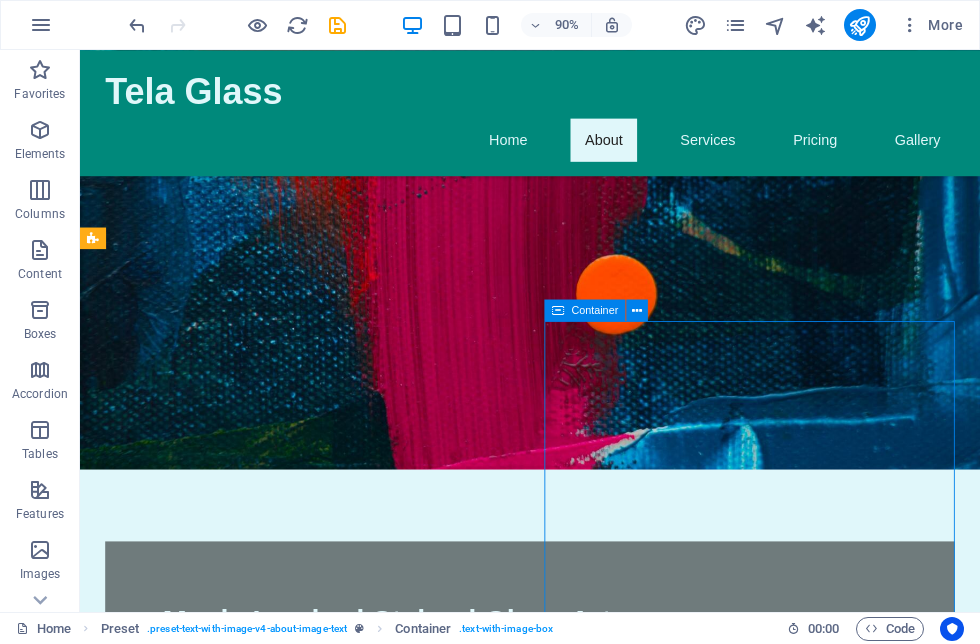 scroll, scrollTop: 72, scrollLeft: 0, axis: vertical 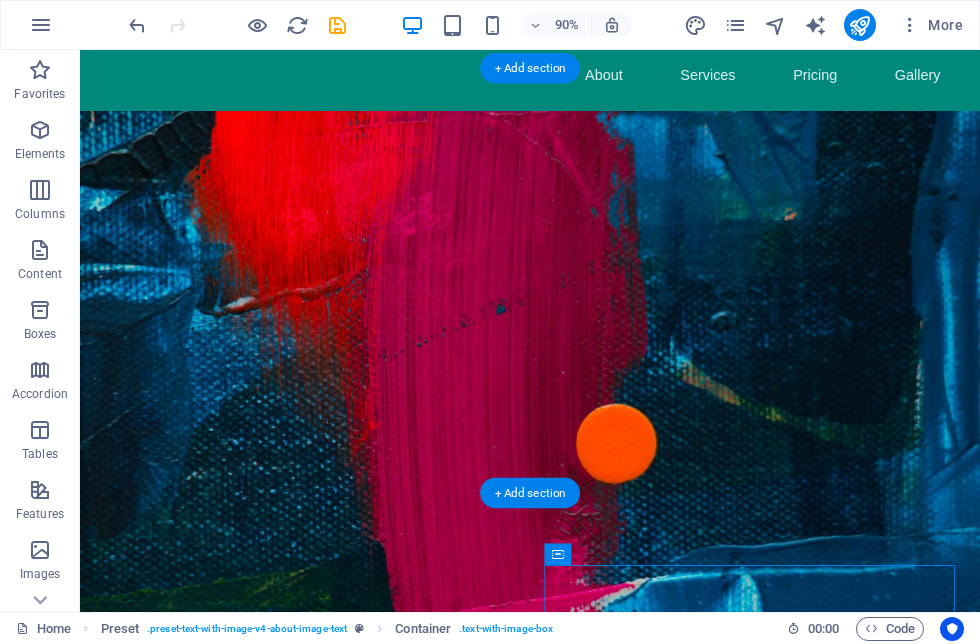 click at bounding box center (580, 400) 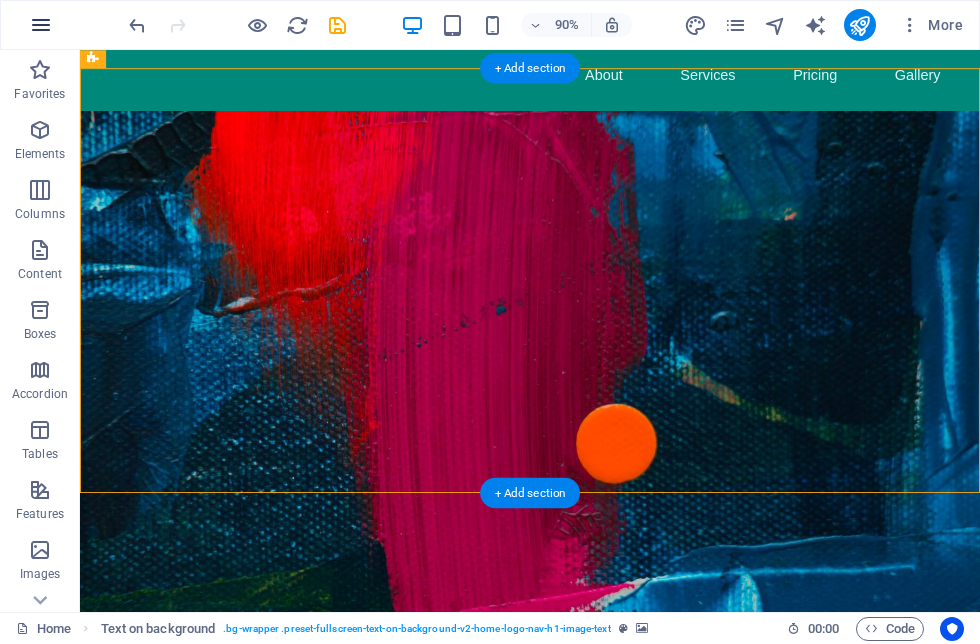 click at bounding box center (41, 25) 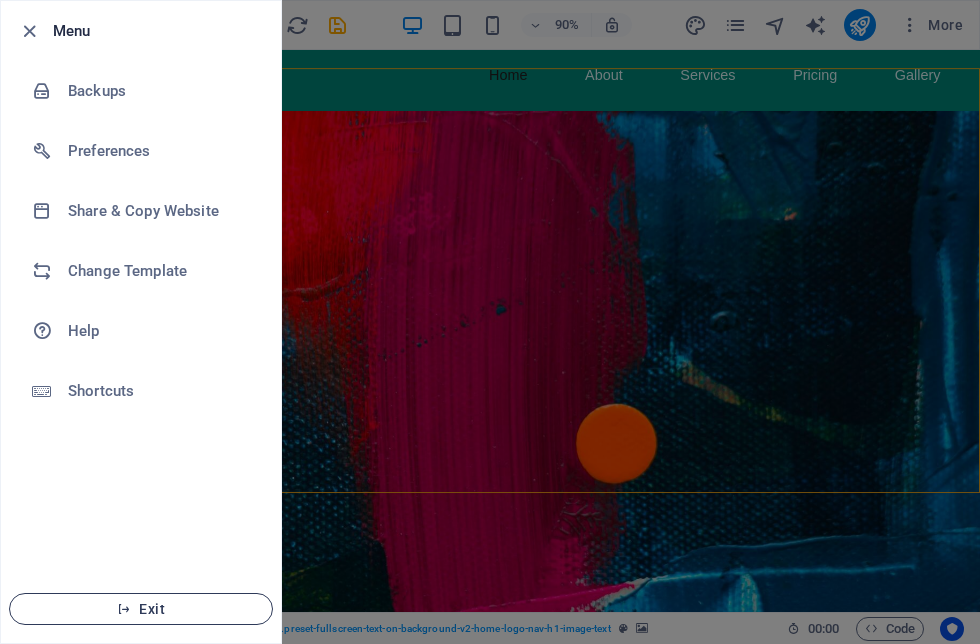 click on "Exit" at bounding box center (141, 609) 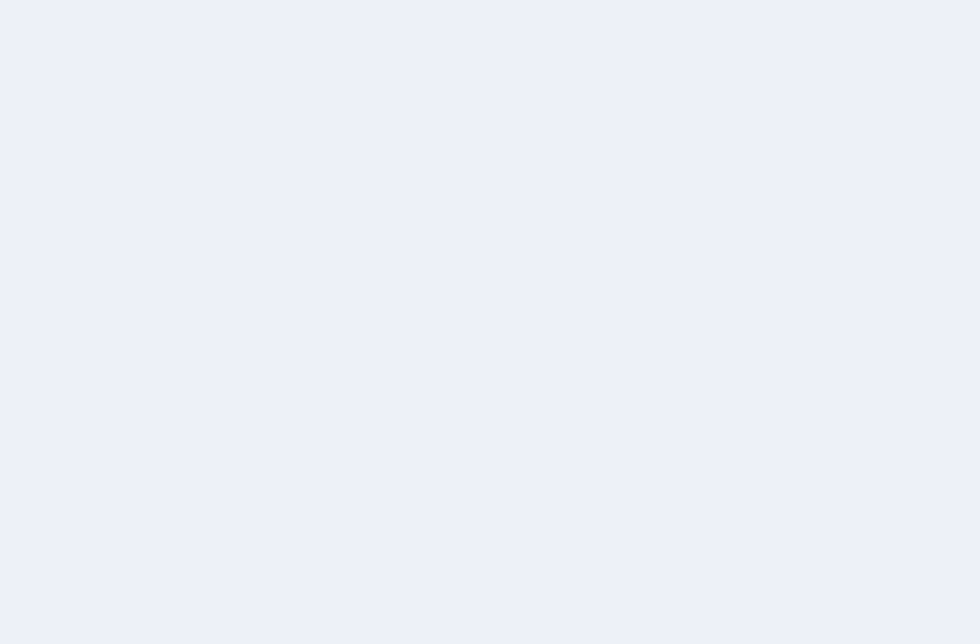 scroll, scrollTop: 0, scrollLeft: 0, axis: both 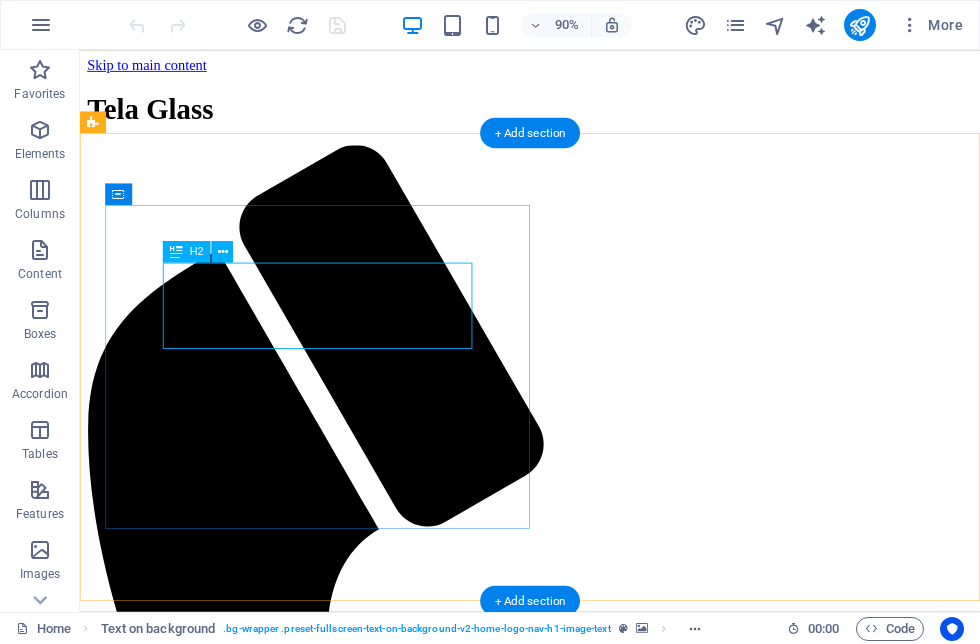click on "Illuminate Your Space with Tela Glass" at bounding box center (580, 2120) 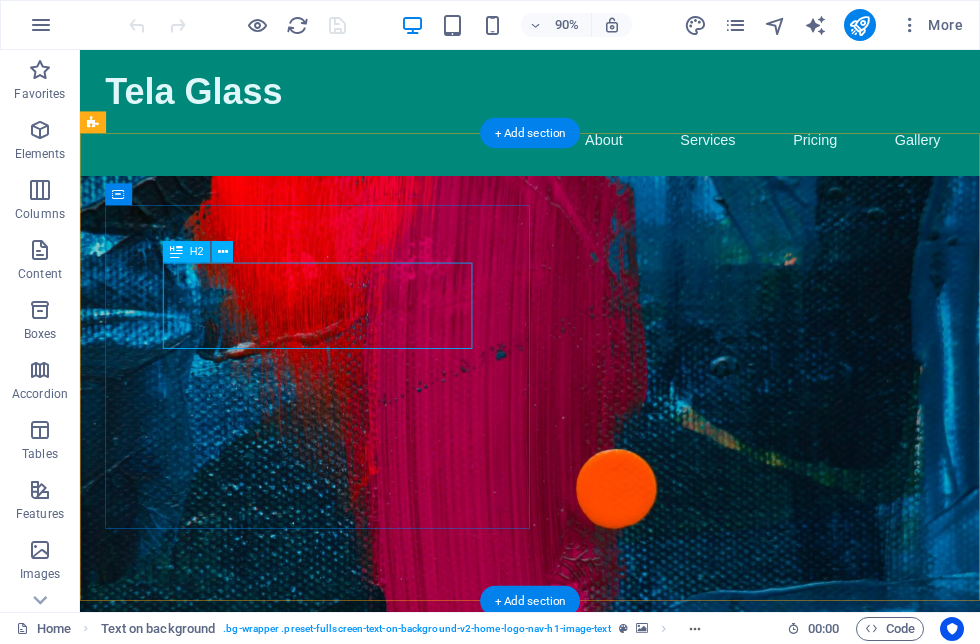 click on "Illuminate Your Space with Tela Glass" at bounding box center (580, 878) 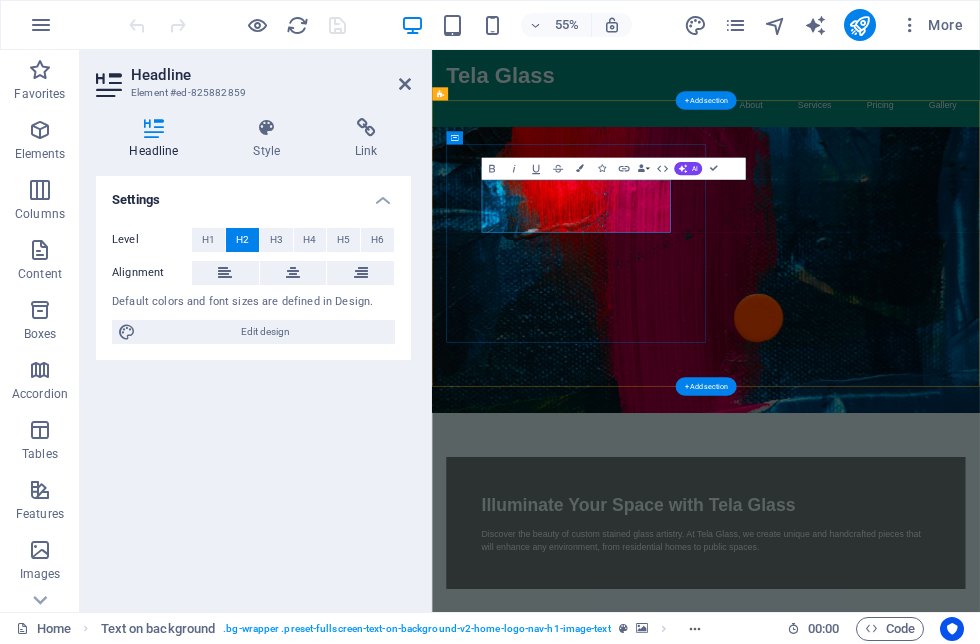 type 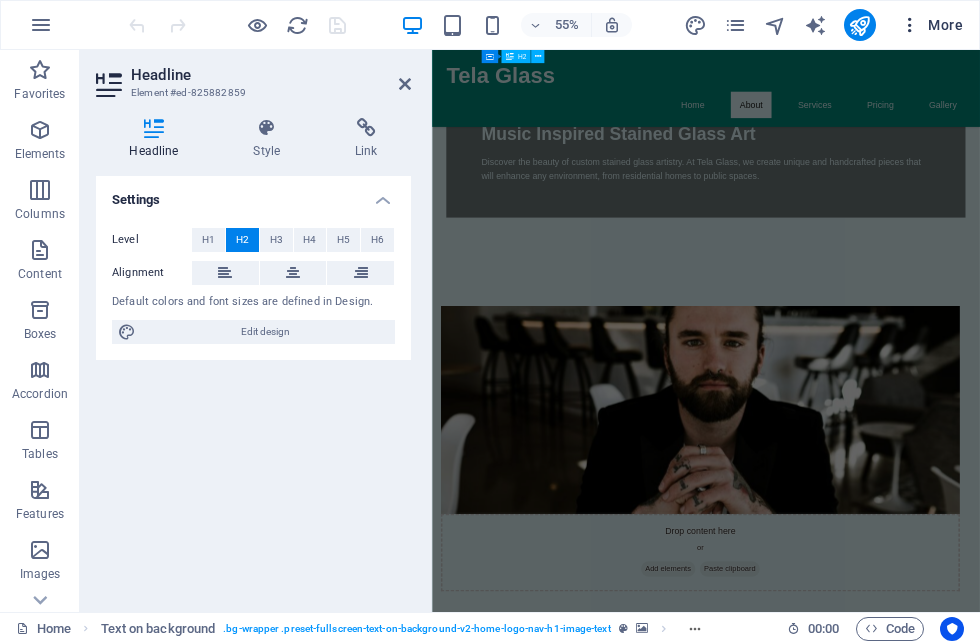 click on "More" at bounding box center [931, 25] 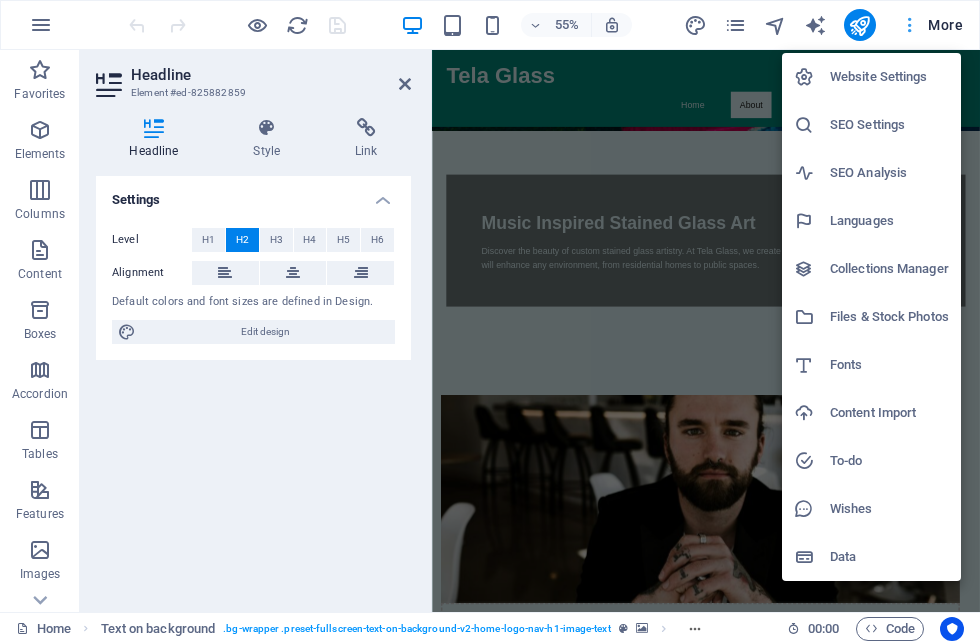 scroll, scrollTop: 463, scrollLeft: 0, axis: vertical 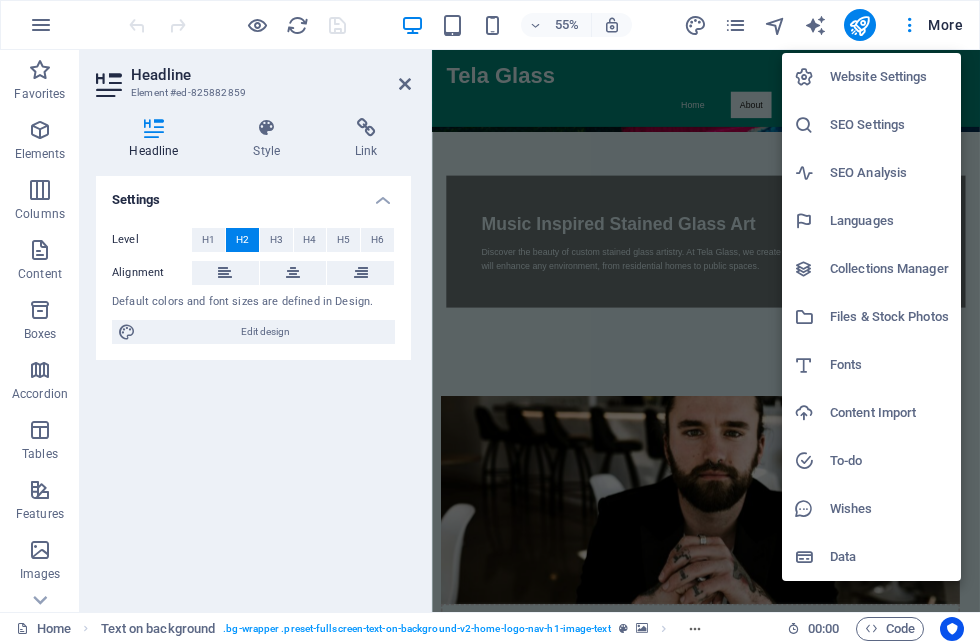 click at bounding box center [490, 322] 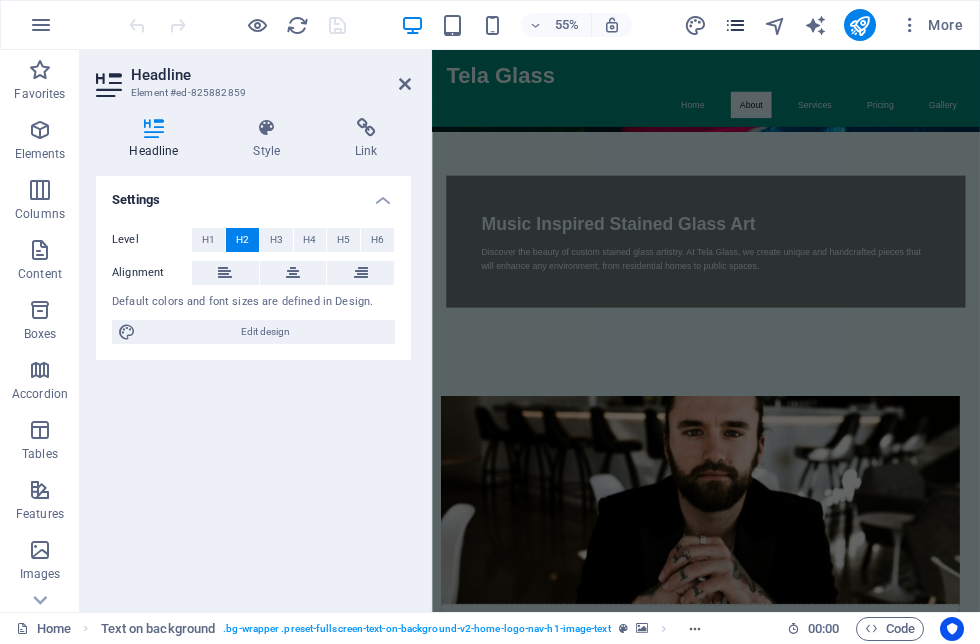 click at bounding box center (735, 25) 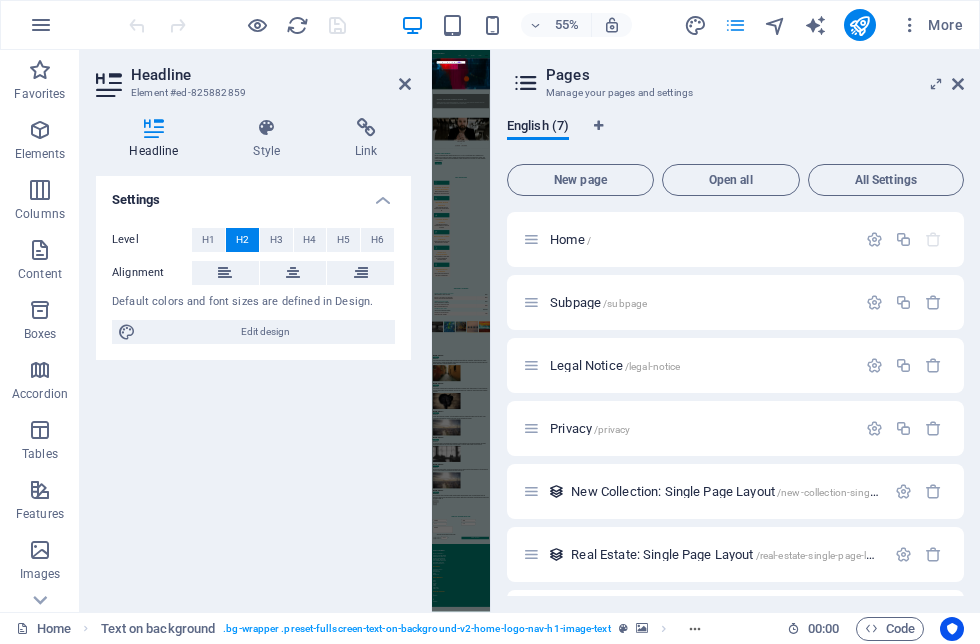 scroll, scrollTop: 0, scrollLeft: 0, axis: both 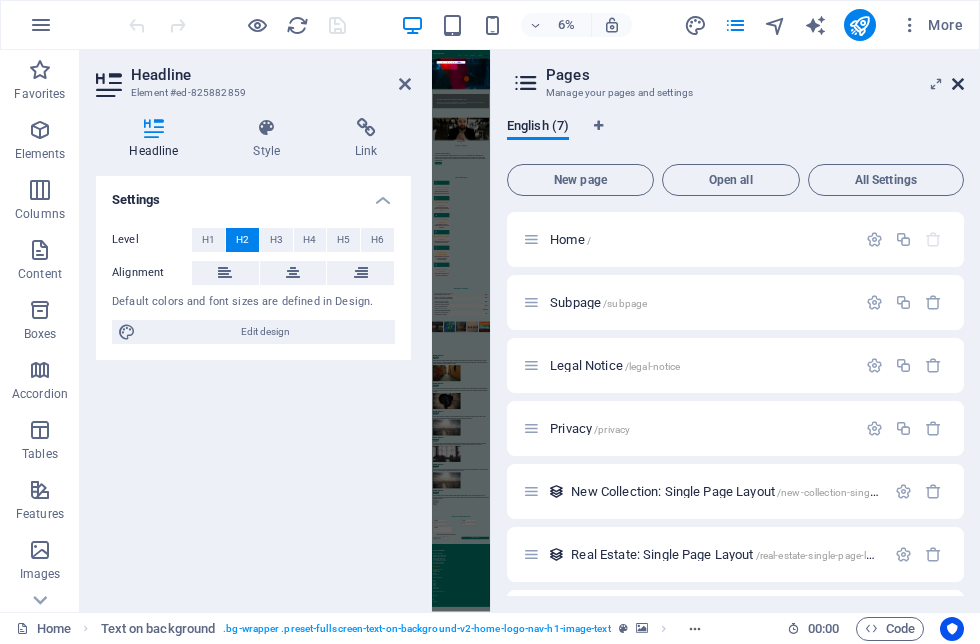 click at bounding box center (958, 84) 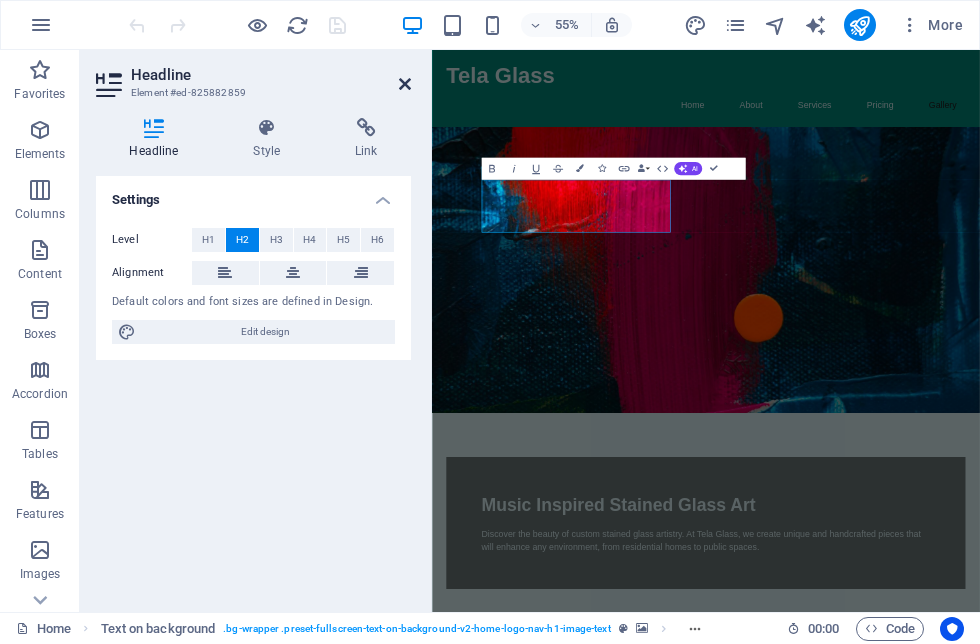 click at bounding box center [405, 84] 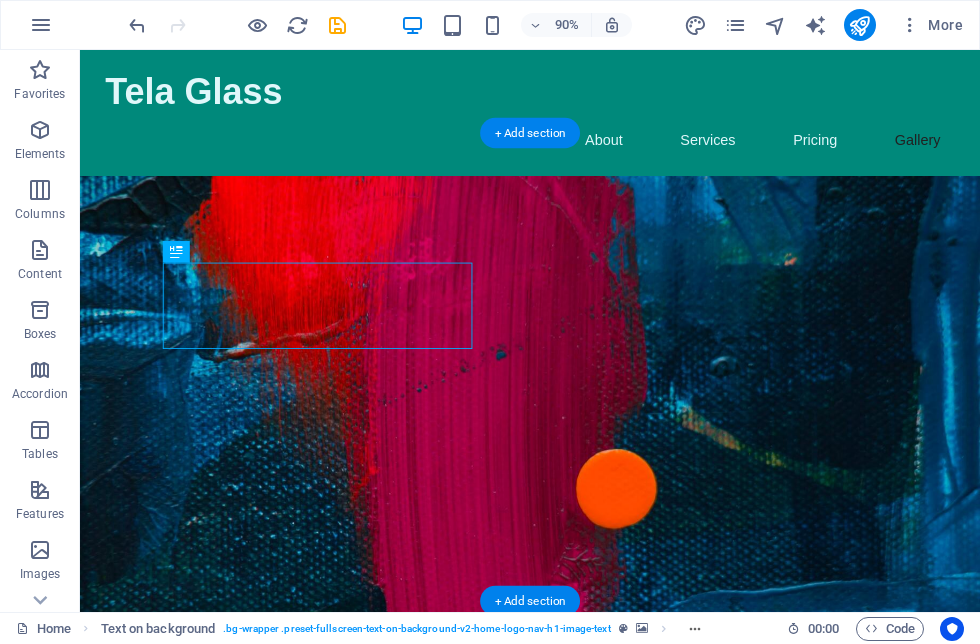 click at bounding box center (580, 450) 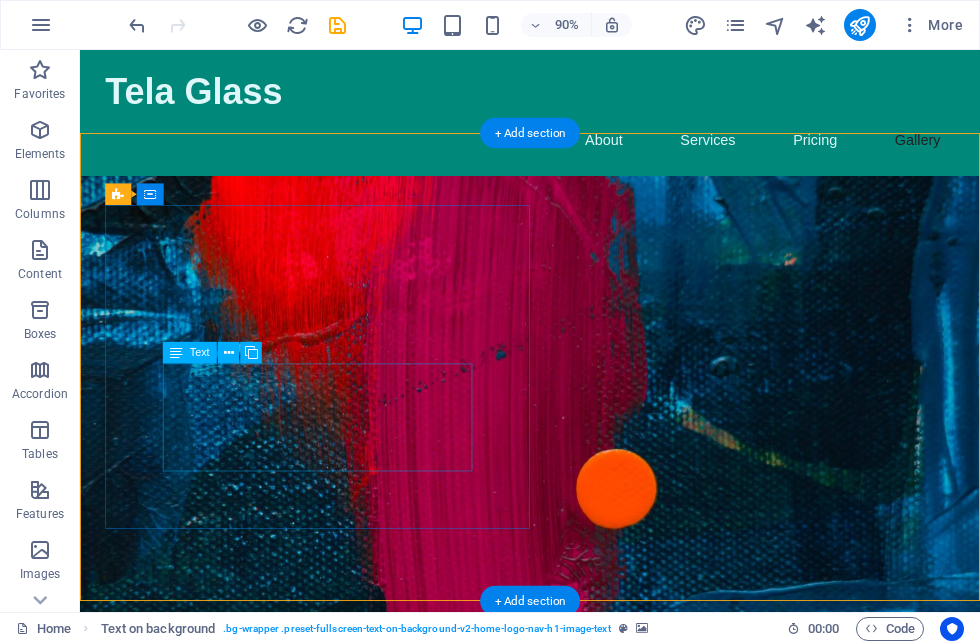 click on "Discover the beauty of custom stained glass artistry. At Tela Glass, we create unique and handcrafted pieces that will enhance any environment, from residential homes to public spaces." at bounding box center (580, 942) 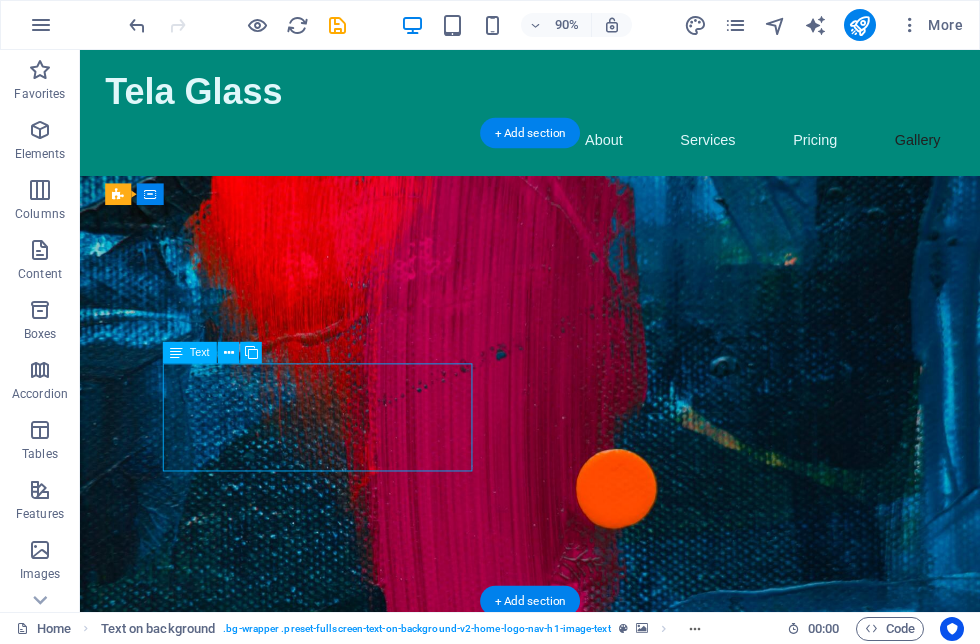 click on "Discover the beauty of custom stained glass artistry. At Tela Glass, we create unique and handcrafted pieces that will enhance any environment, from residential homes to public spaces." at bounding box center (580, 942) 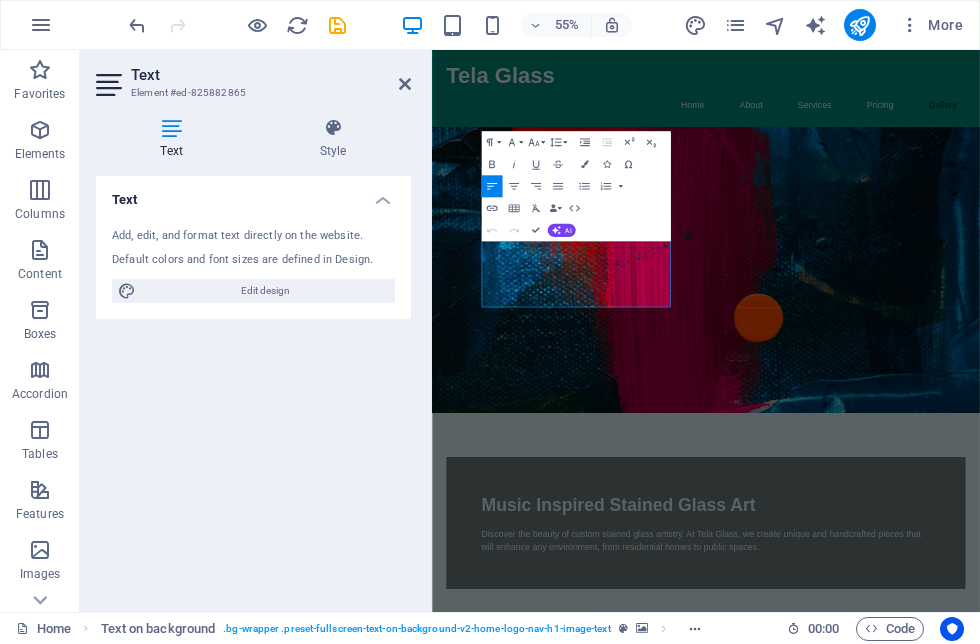 click at bounding box center [930, 450] 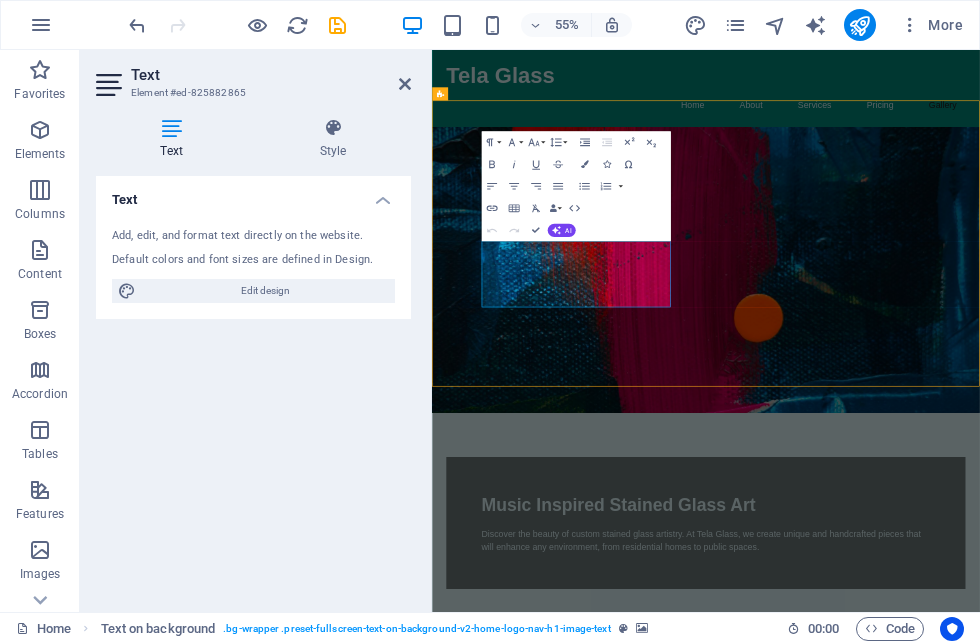 click at bounding box center (930, 450) 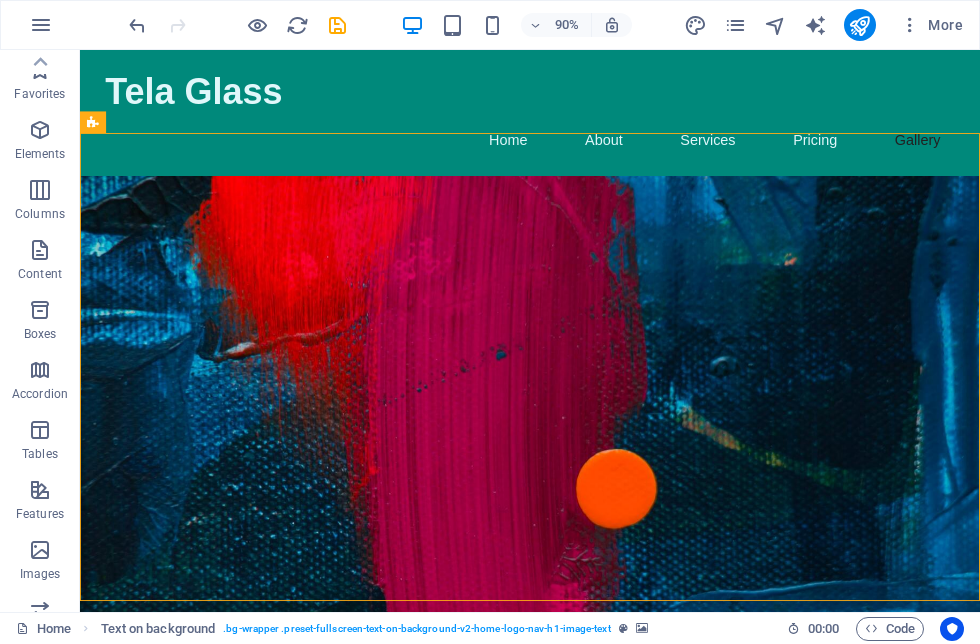 scroll, scrollTop: 0, scrollLeft: 0, axis: both 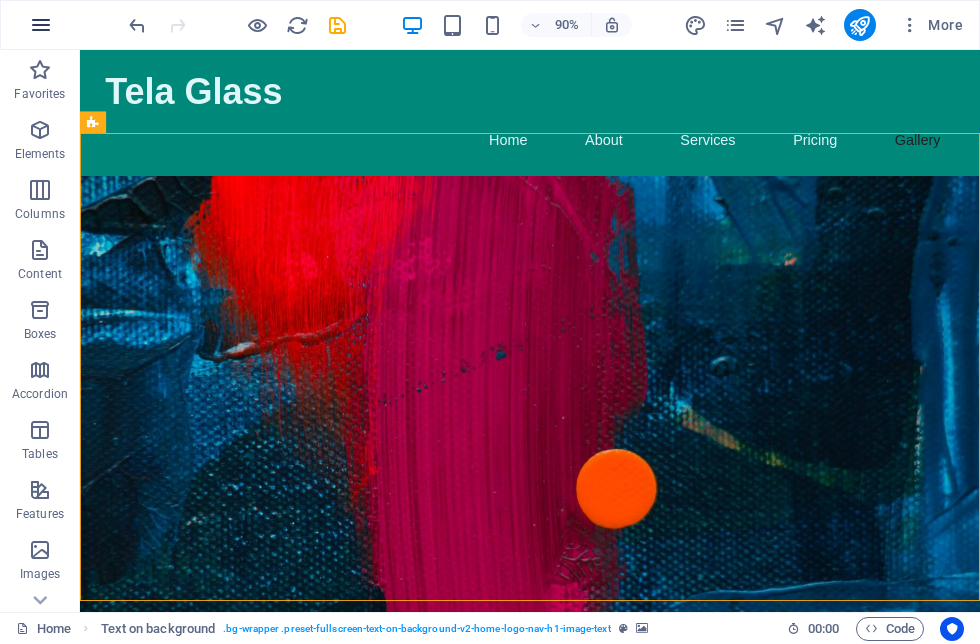 click at bounding box center (41, 25) 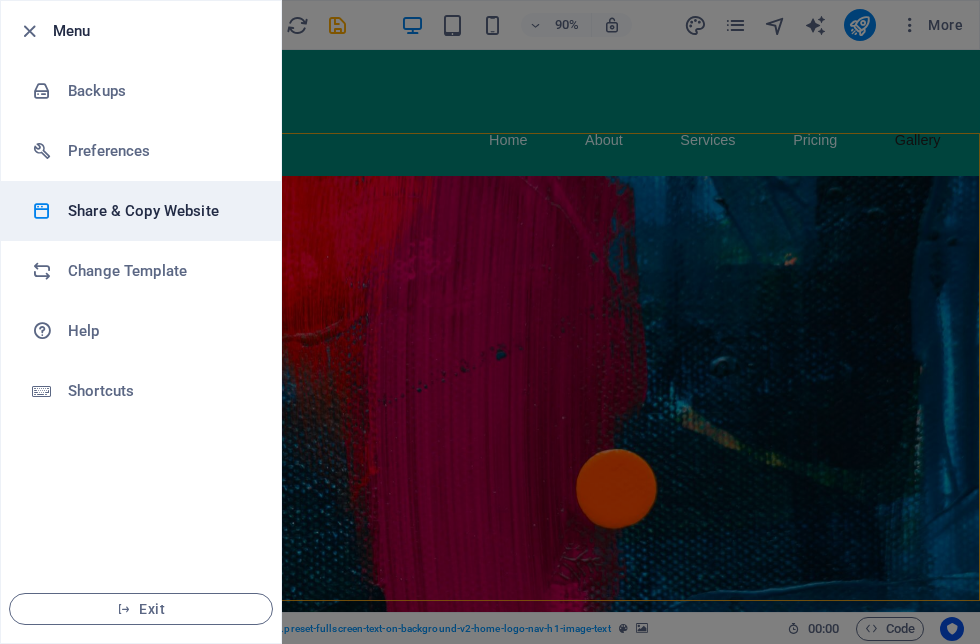 click on "Share & Copy Website" at bounding box center [160, 211] 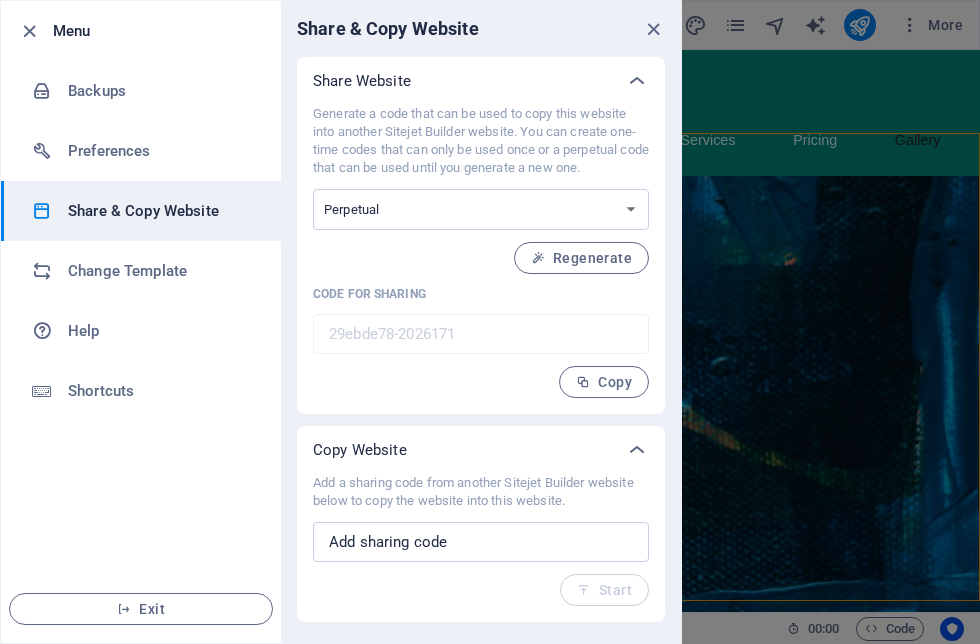 click at bounding box center (490, 322) 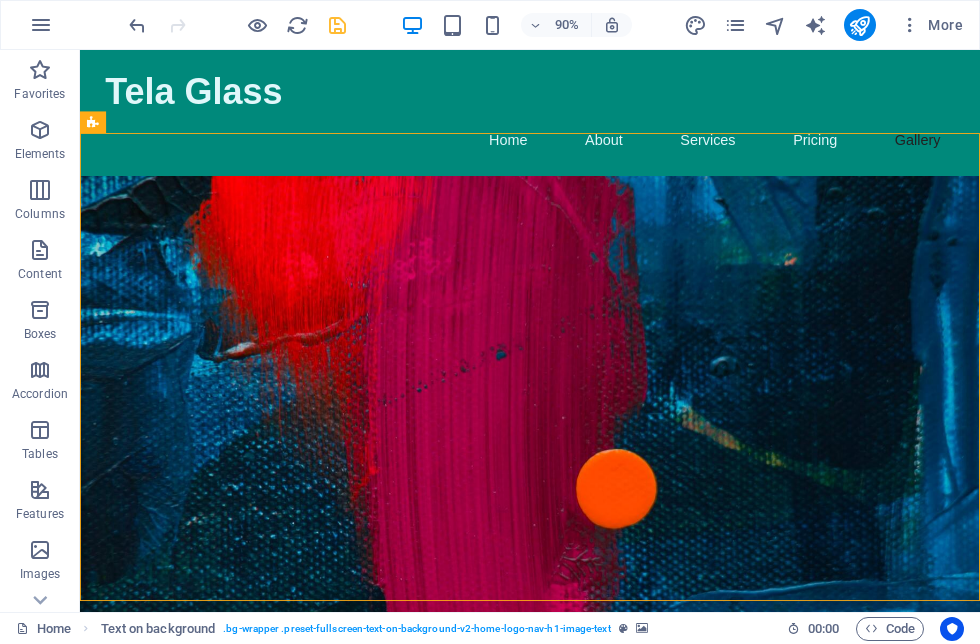 click at bounding box center (337, 25) 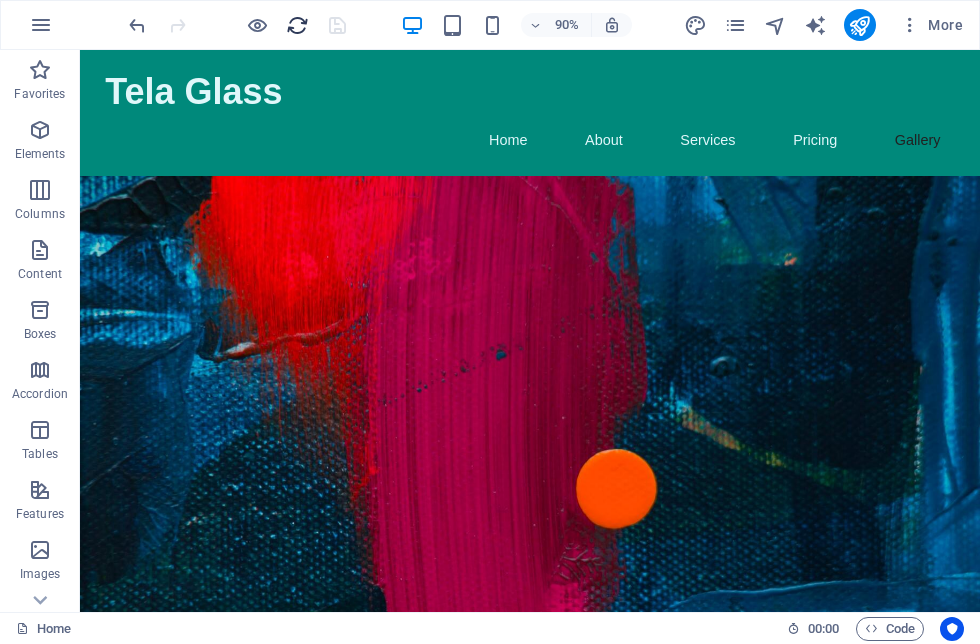 click at bounding box center (297, 25) 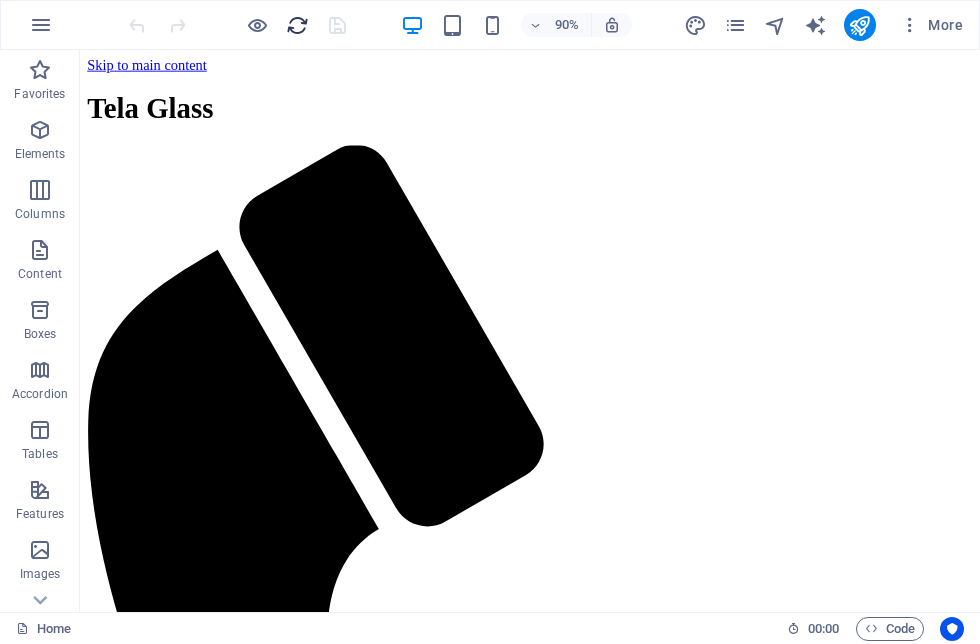 scroll, scrollTop: 0, scrollLeft: 0, axis: both 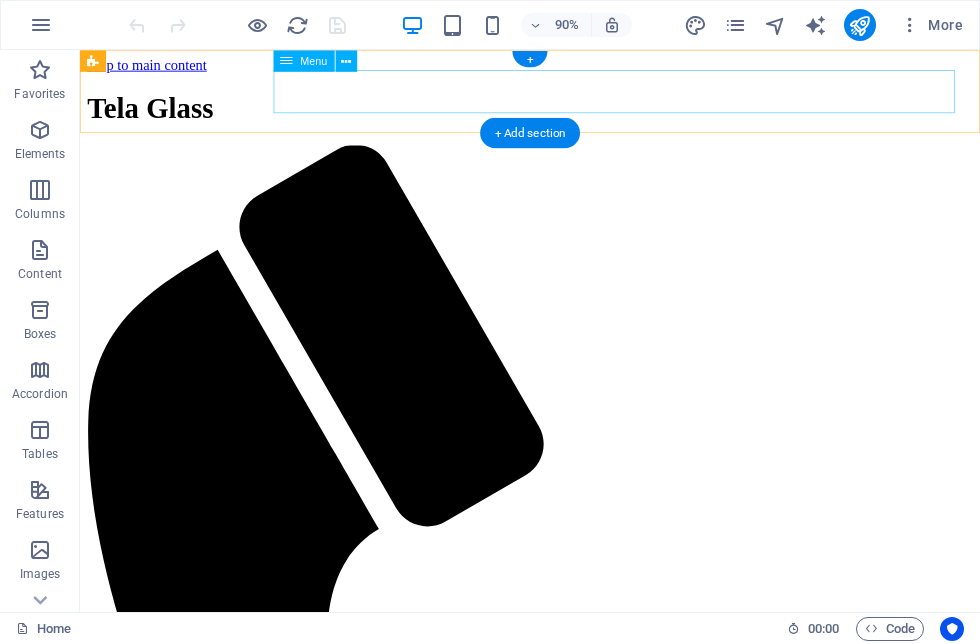 click on "Home About Services Pricing Gallery" at bounding box center [580, 1506] 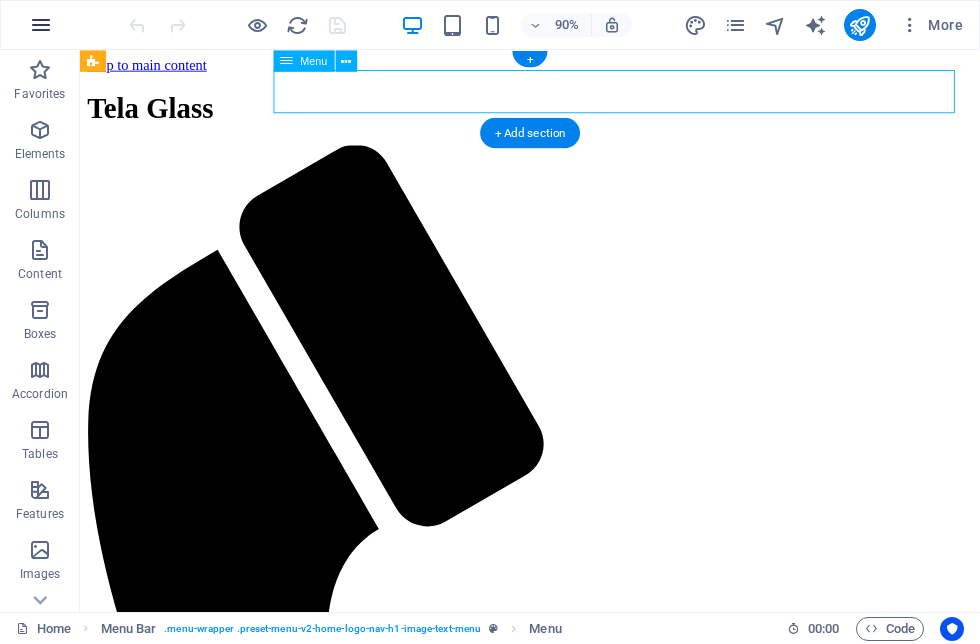 click at bounding box center (41, 25) 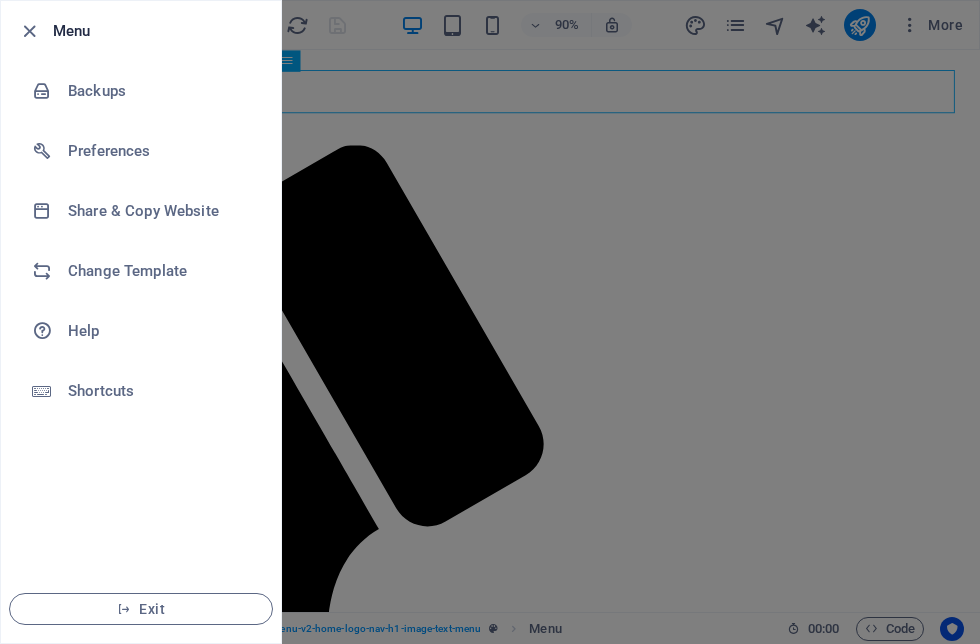 click on "Exit" at bounding box center [141, 609] 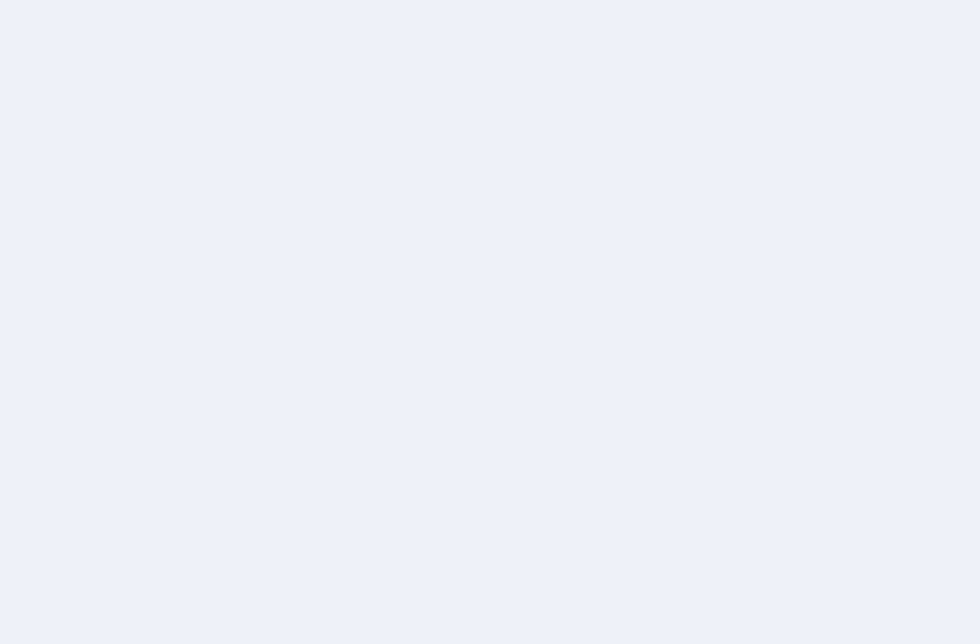 scroll, scrollTop: 0, scrollLeft: 0, axis: both 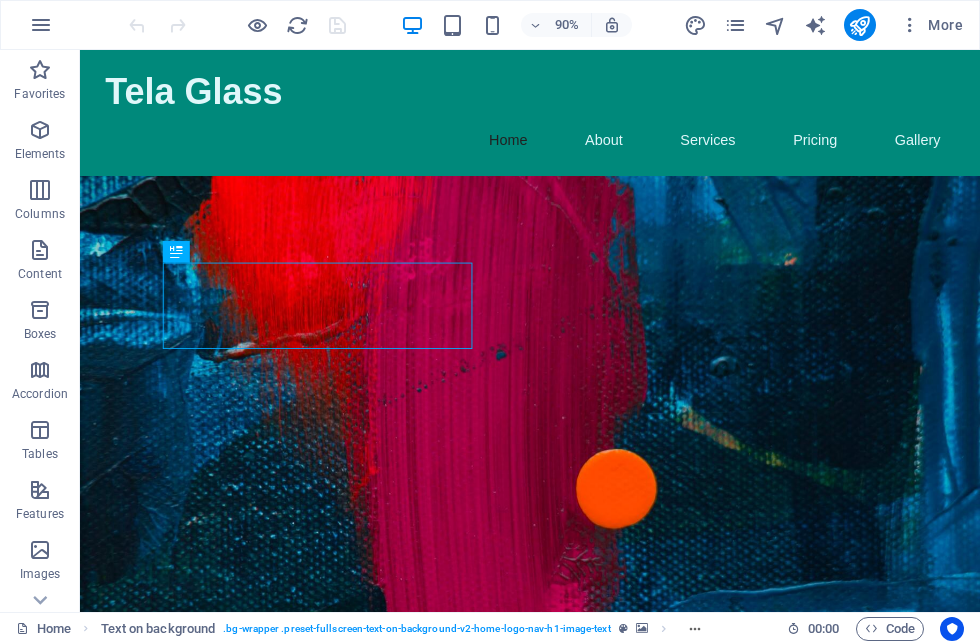 click on "Discover the beauty of custom stained glass artistry. At Tela Glass, we create unique and handcrafted pieces that will enhance any environment, from residential homes to public spaces." at bounding box center (580, 942) 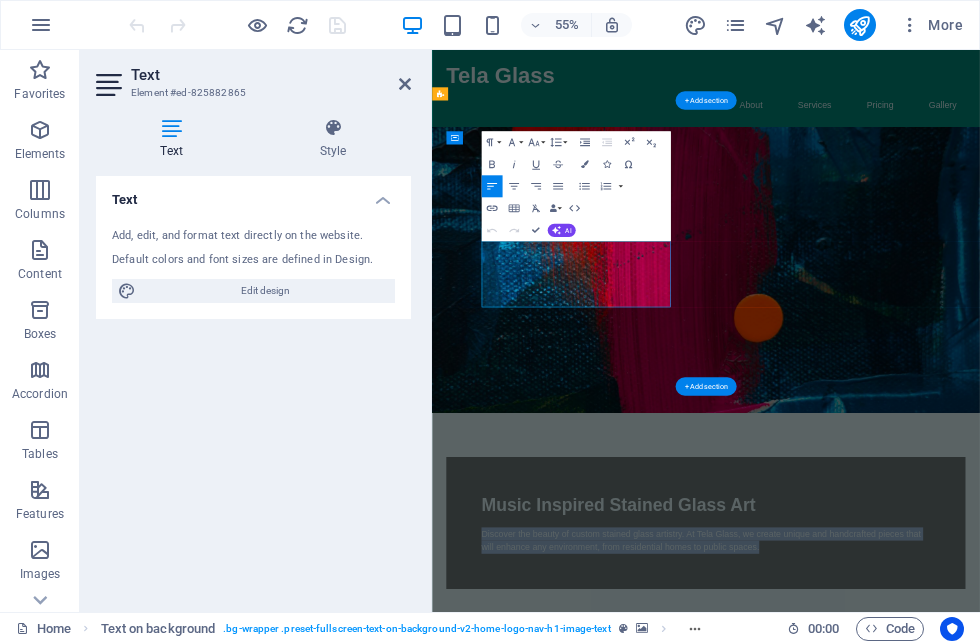 type 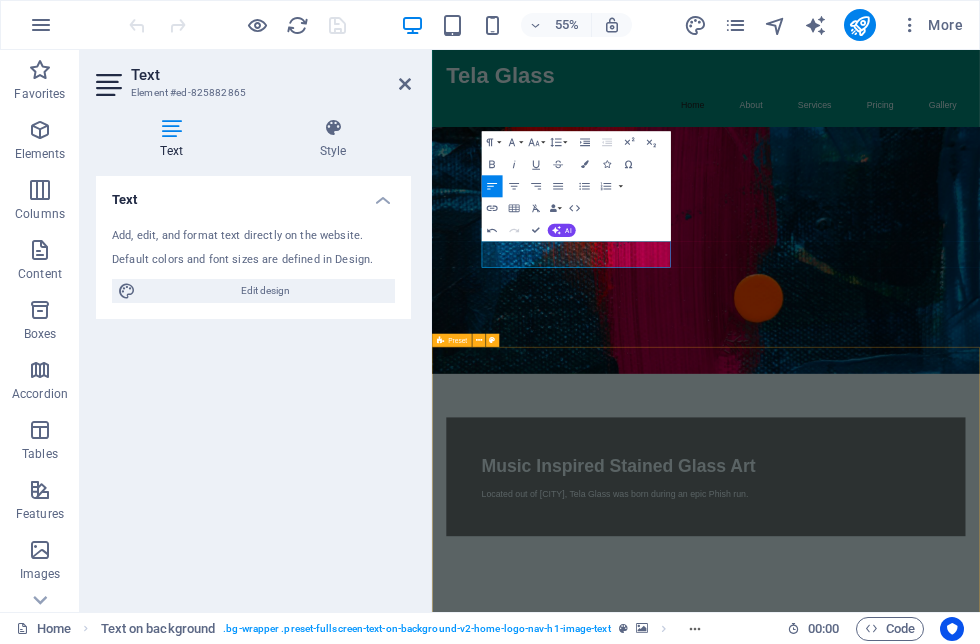 click on "Drop content here or  Add elements  Paste clipboard About Tela Glass Tela Glass is a passionate stained glass studio based in [CITY], [STATE]. Our artist brings years of experience and a meticulous eye for detail to every project, ensuring a stunning outcome that reflects your personal style. Whether you're looking for traditional designs or modern interpretations, we tailor each piece to meet your vision. Let's create something beautiful together! Learn More" at bounding box center (930, 1503) 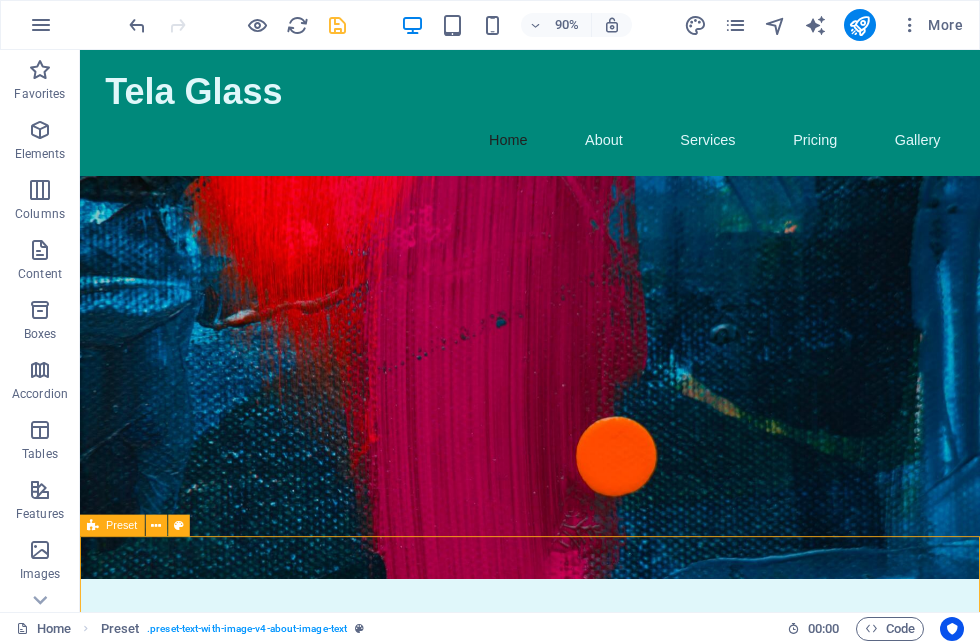 click at bounding box center (337, 25) 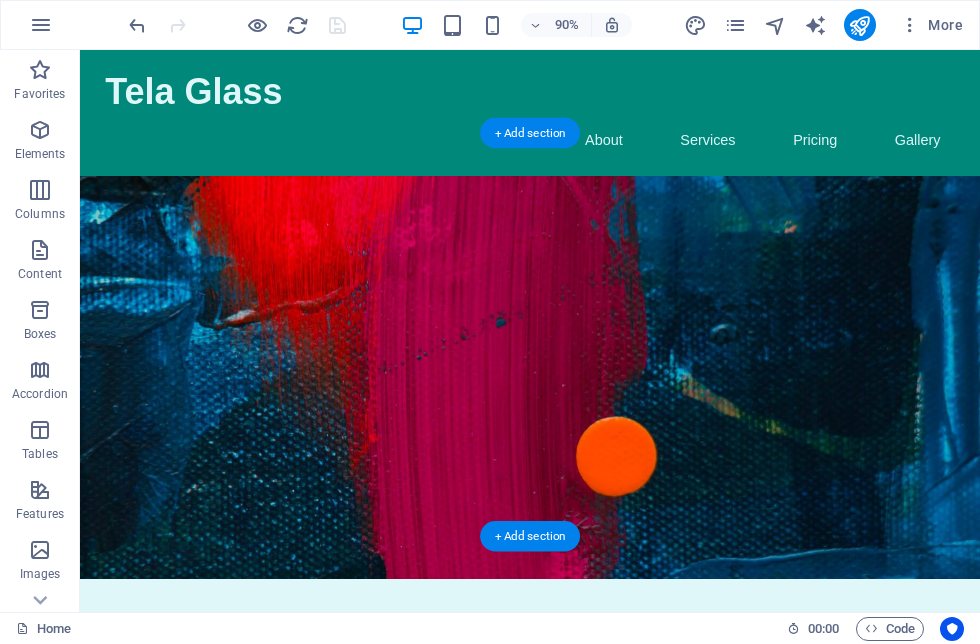 click at bounding box center (580, 414) 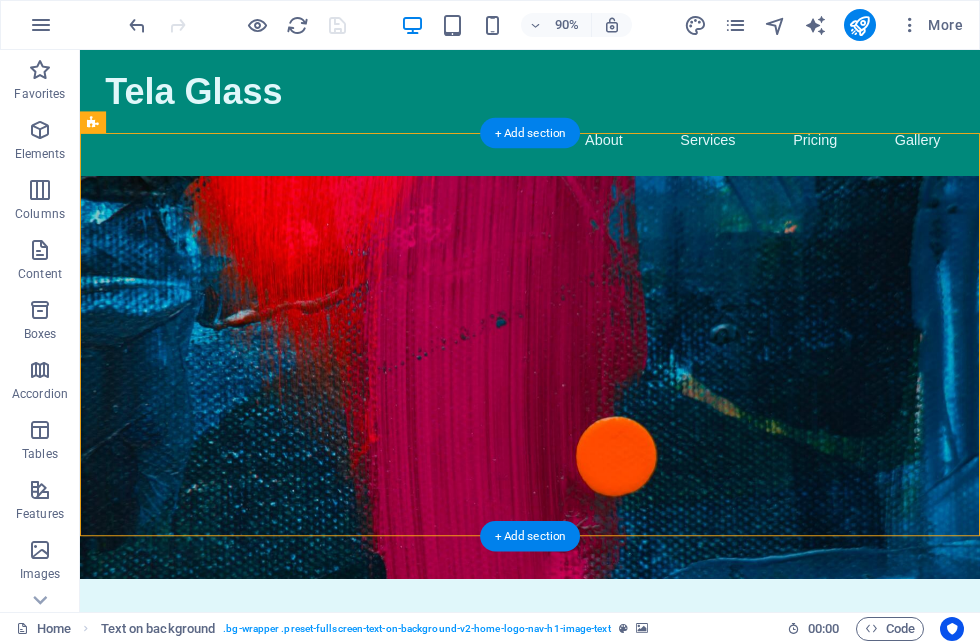 click at bounding box center [580, 414] 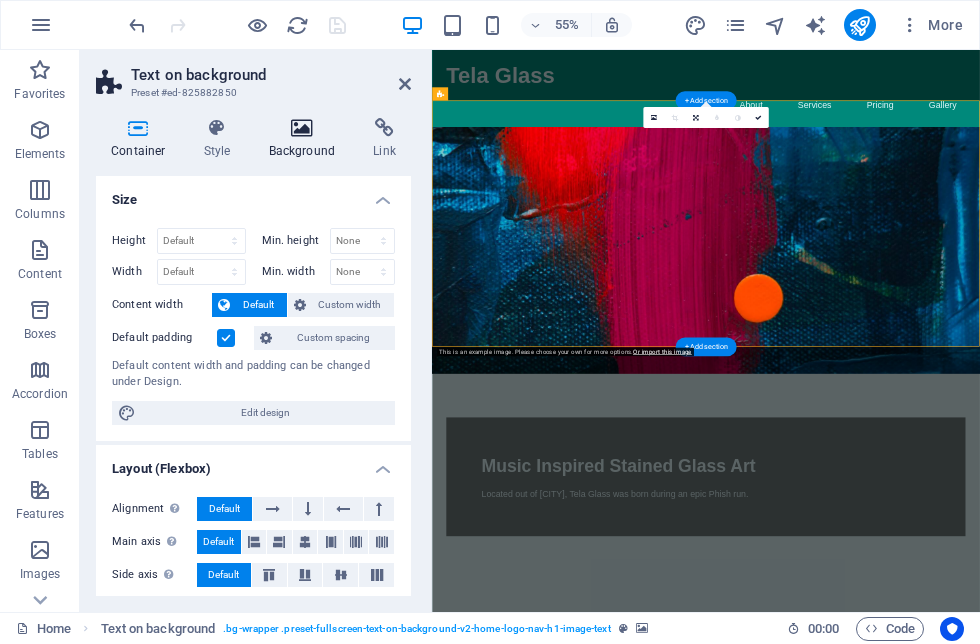 click at bounding box center (302, 128) 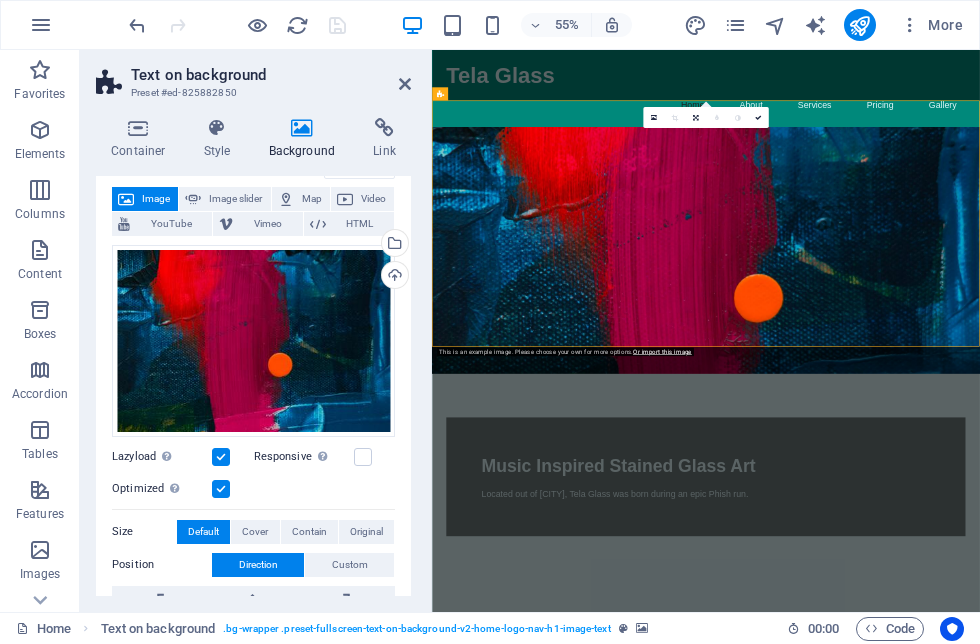 scroll, scrollTop: 107, scrollLeft: 0, axis: vertical 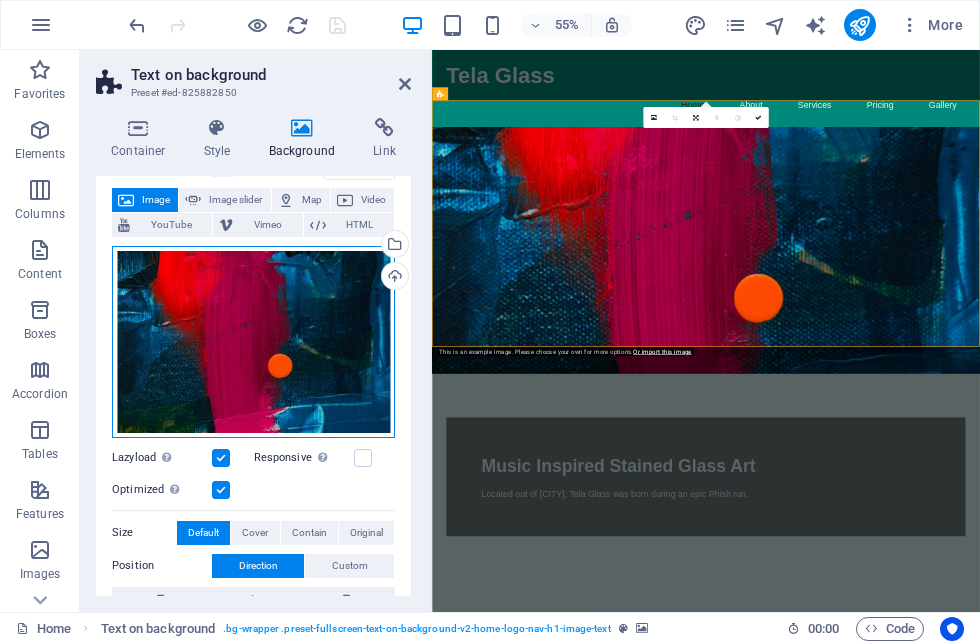 click on "Drag files here, click to choose files or select files from Files or our free stock photos & videos" at bounding box center [253, 342] 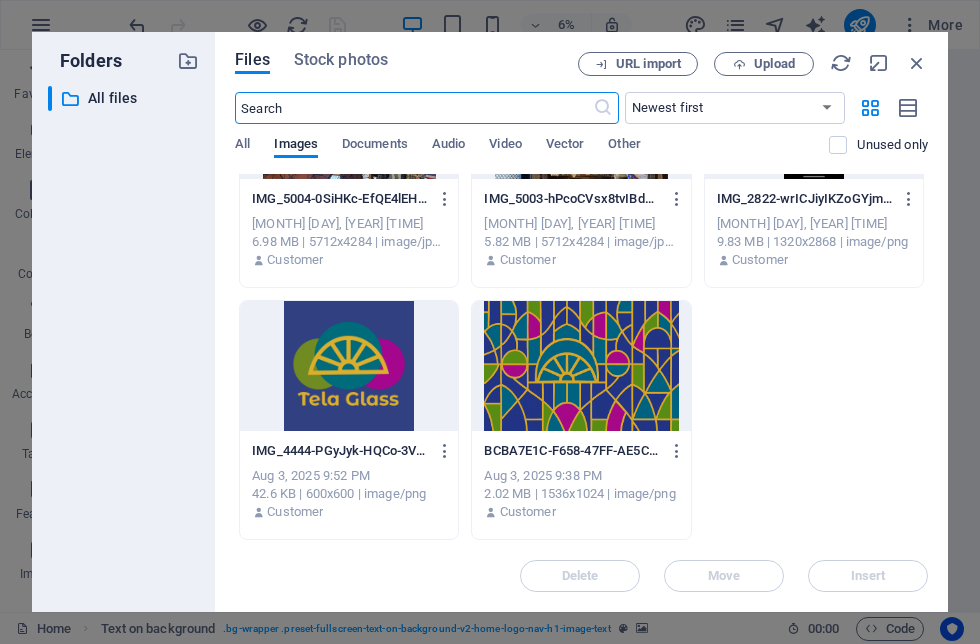 scroll, scrollTop: 882, scrollLeft: 0, axis: vertical 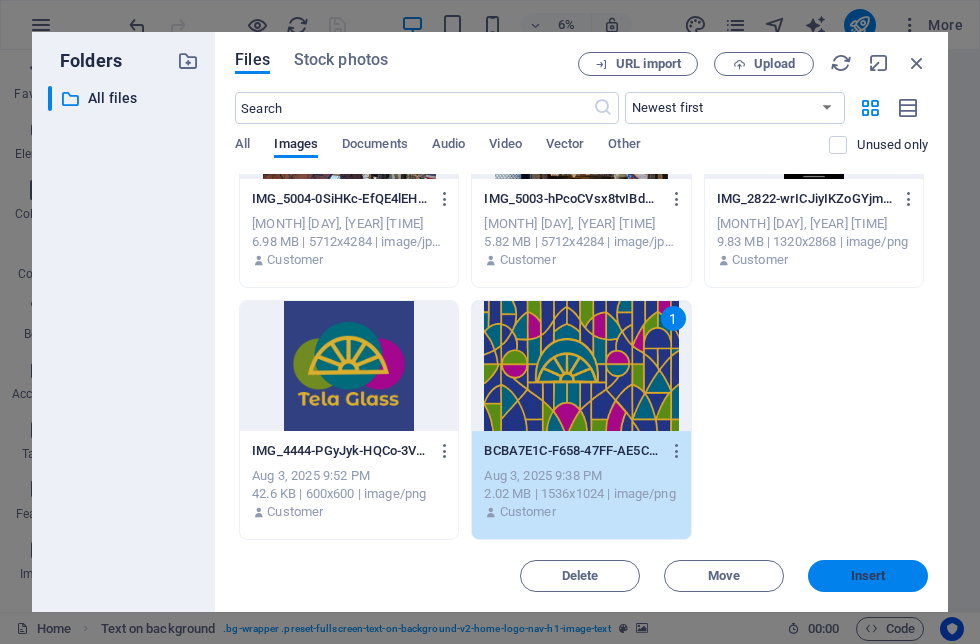 click on "Insert" at bounding box center [868, 576] 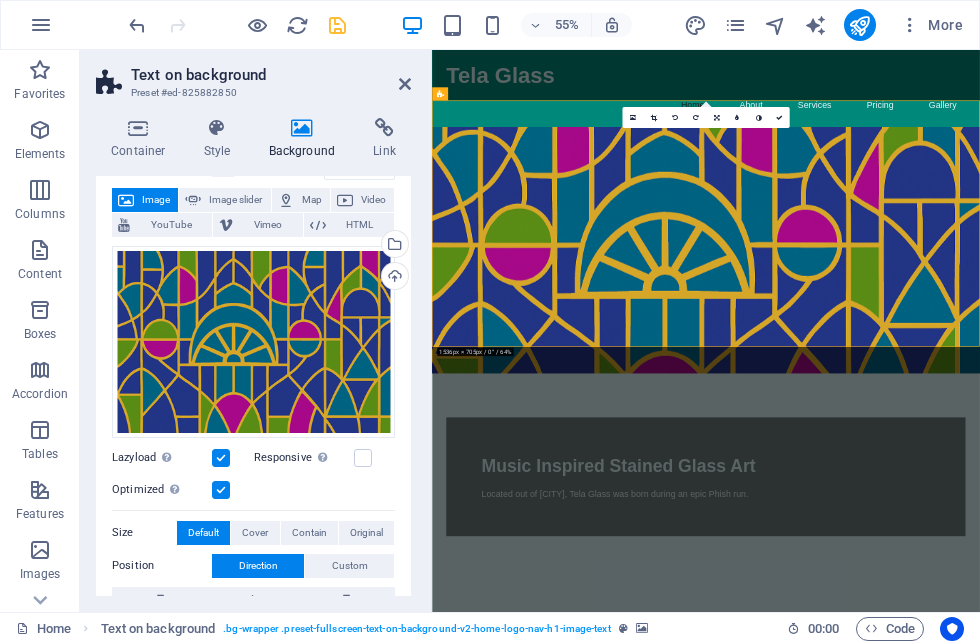 click at bounding box center (337, 25) 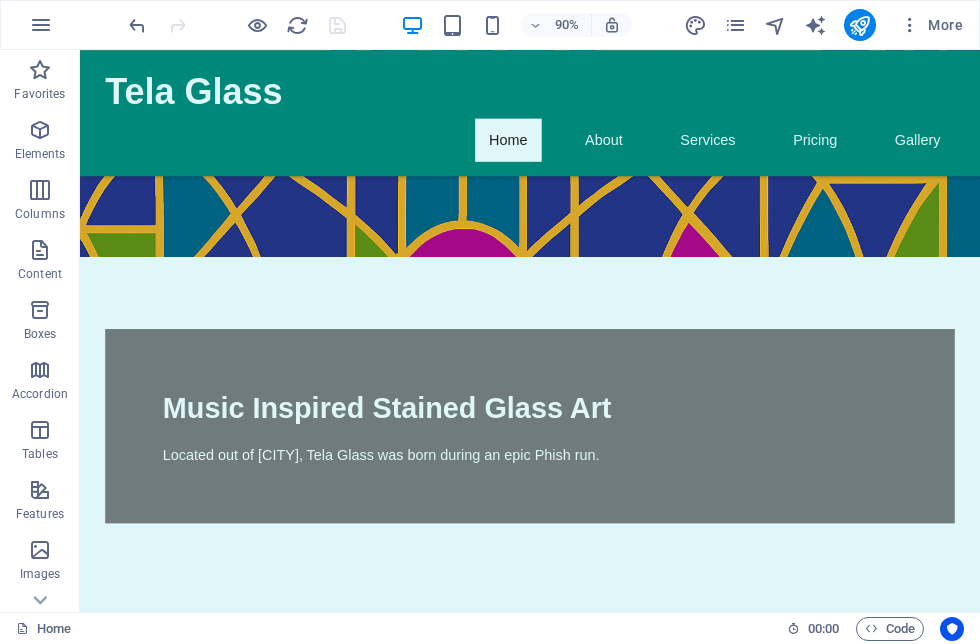 scroll, scrollTop: 312, scrollLeft: 0, axis: vertical 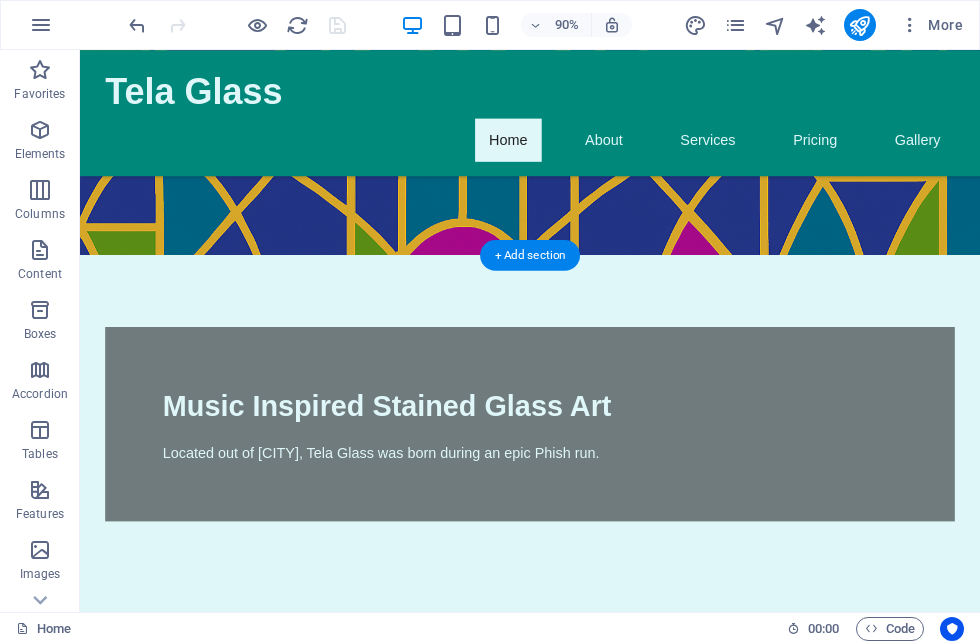 click at bounding box center [568, 923] 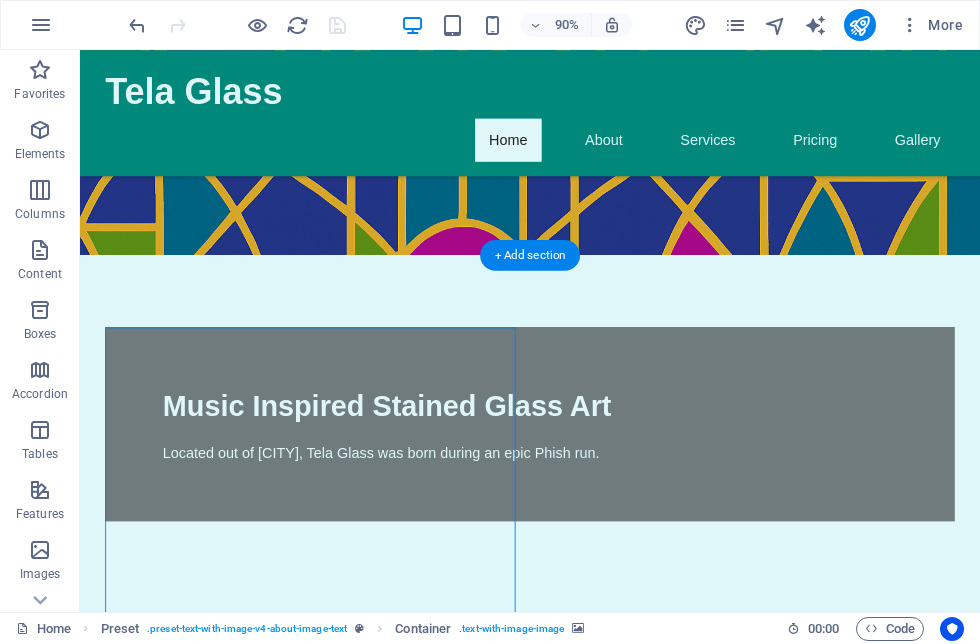 click at bounding box center (568, 923) 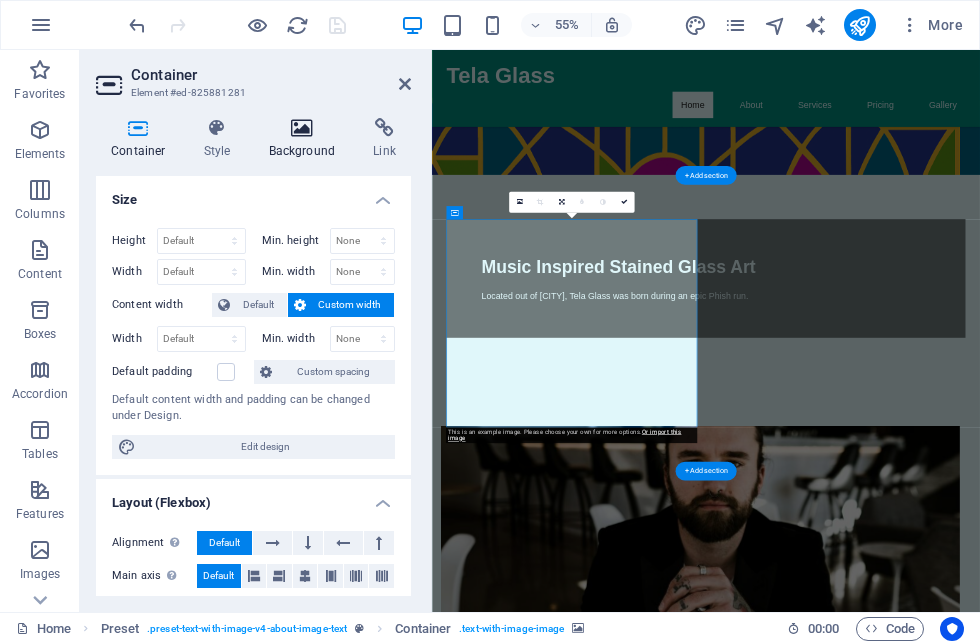 click at bounding box center [302, 128] 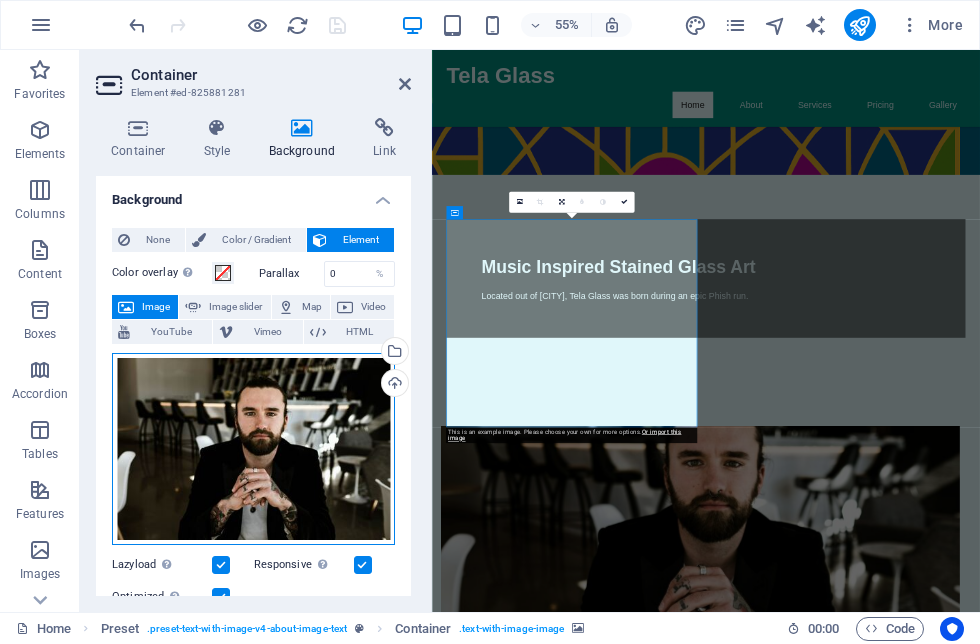 click on "Drag files here, click to choose files or select files from Files or our free stock photos & videos" at bounding box center (253, 449) 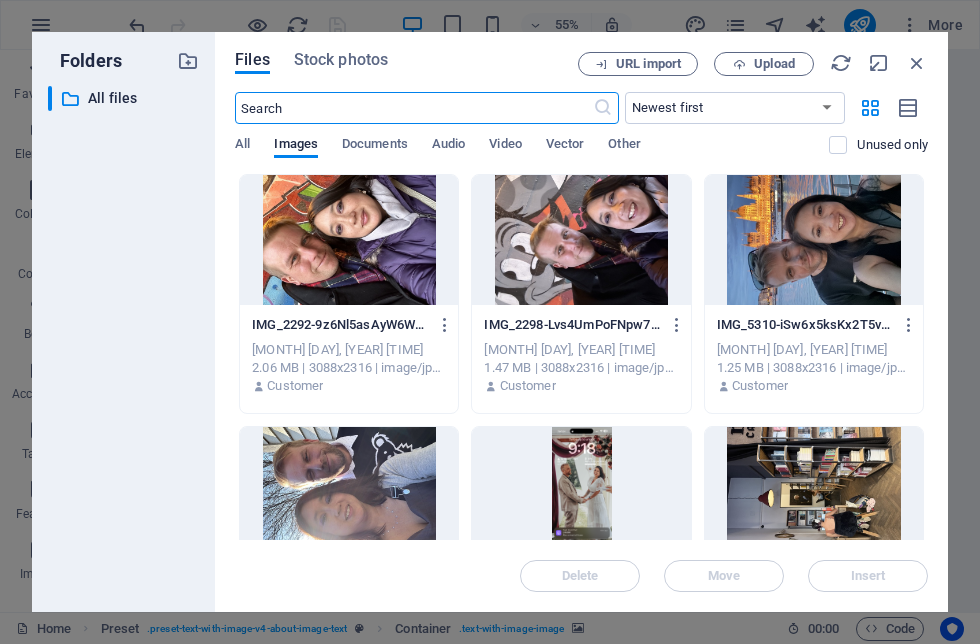 scroll, scrollTop: 0, scrollLeft: 0, axis: both 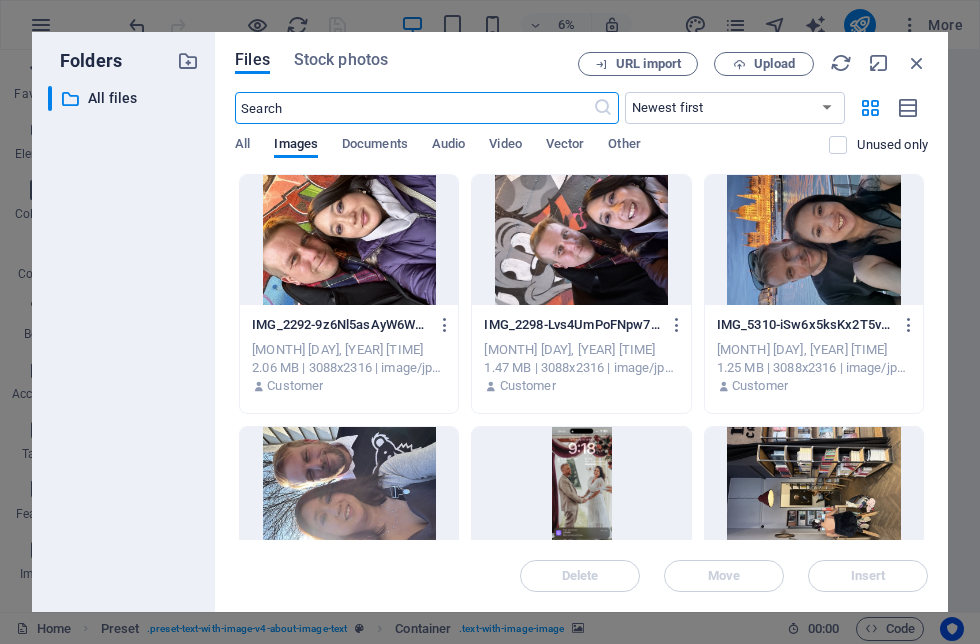 click at bounding box center (814, 240) 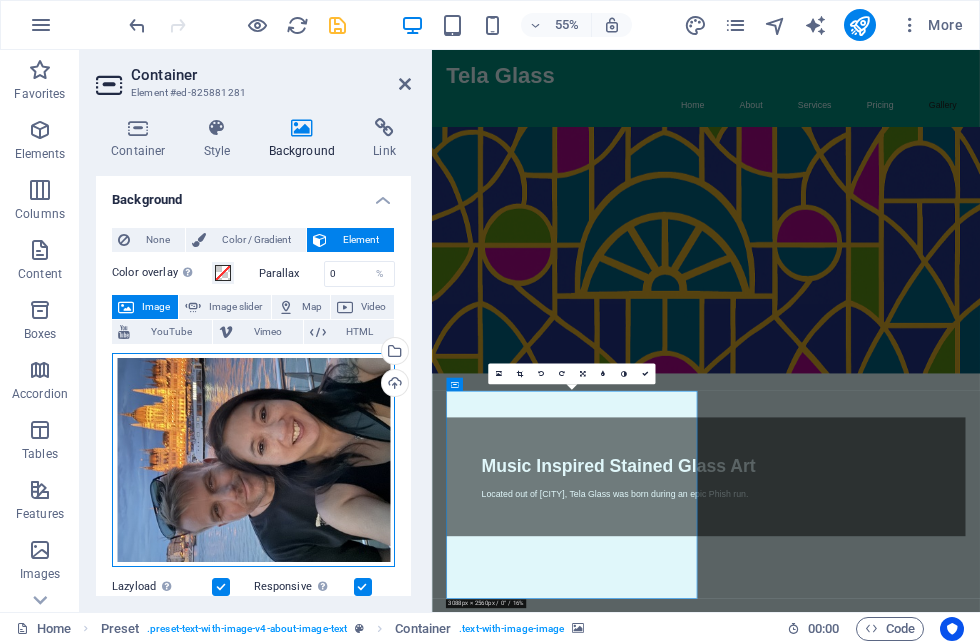 click on "Drag files here, click to choose files or select files from Files or our free stock photos & videos" at bounding box center [253, 460] 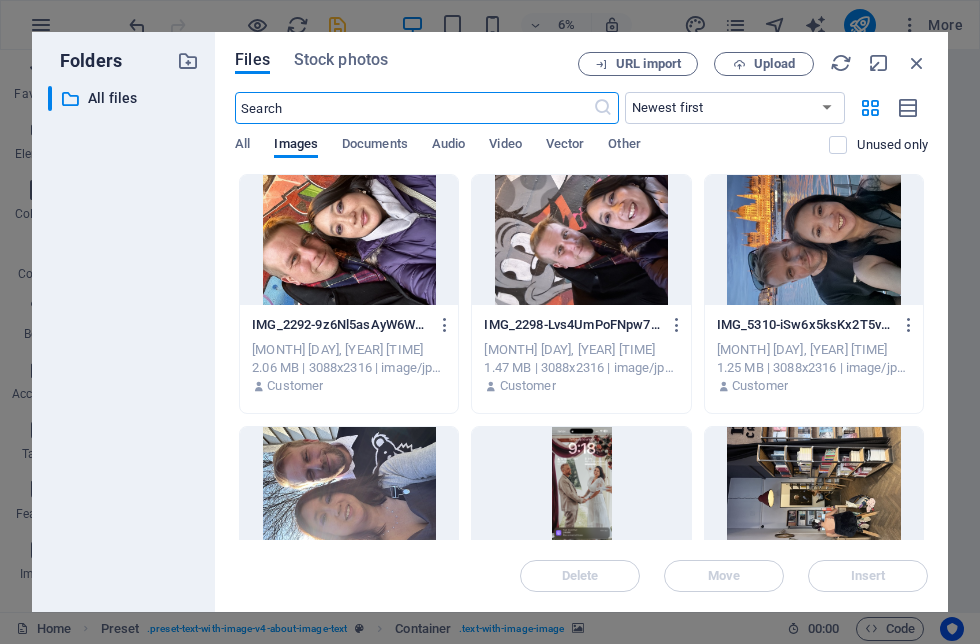 click at bounding box center (349, 492) 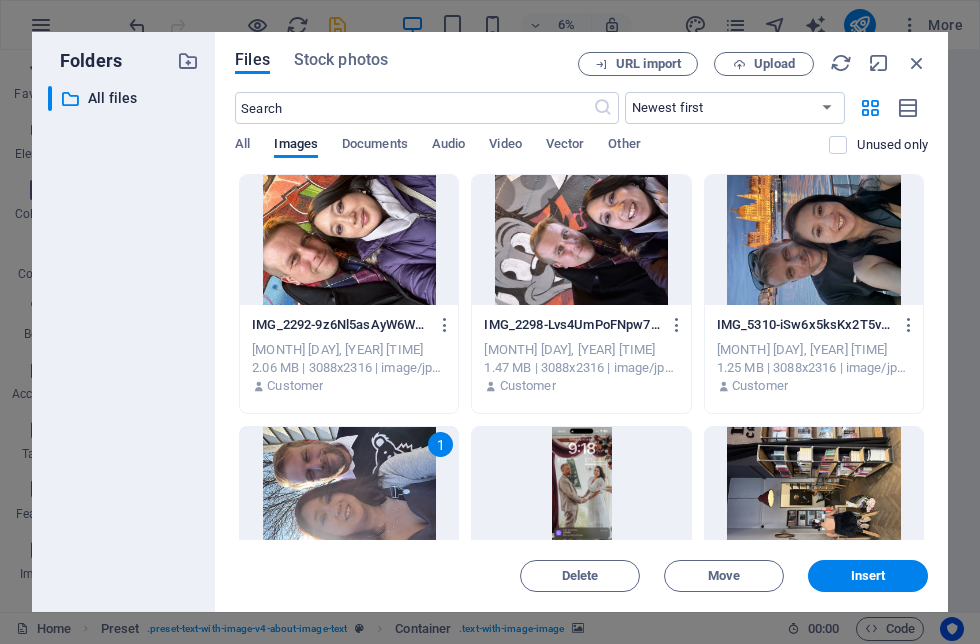 click at bounding box center [814, 240] 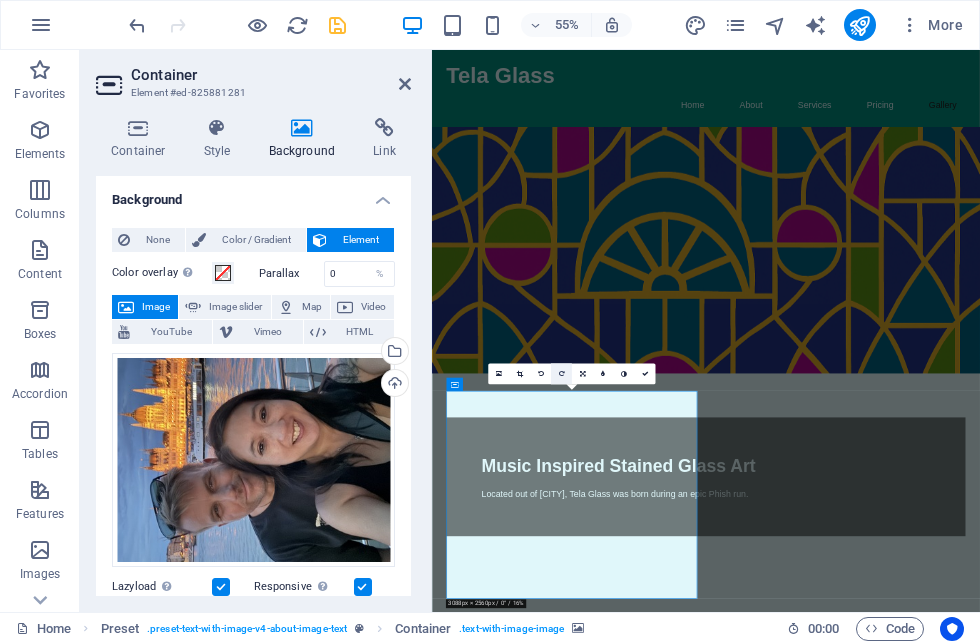 click at bounding box center [561, 374] 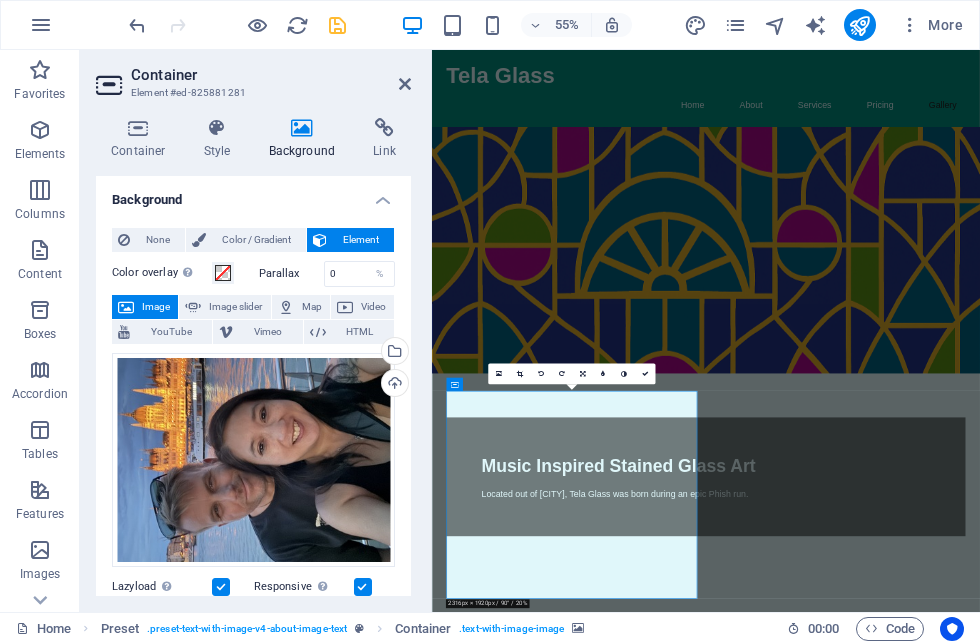 click at bounding box center [337, 25] 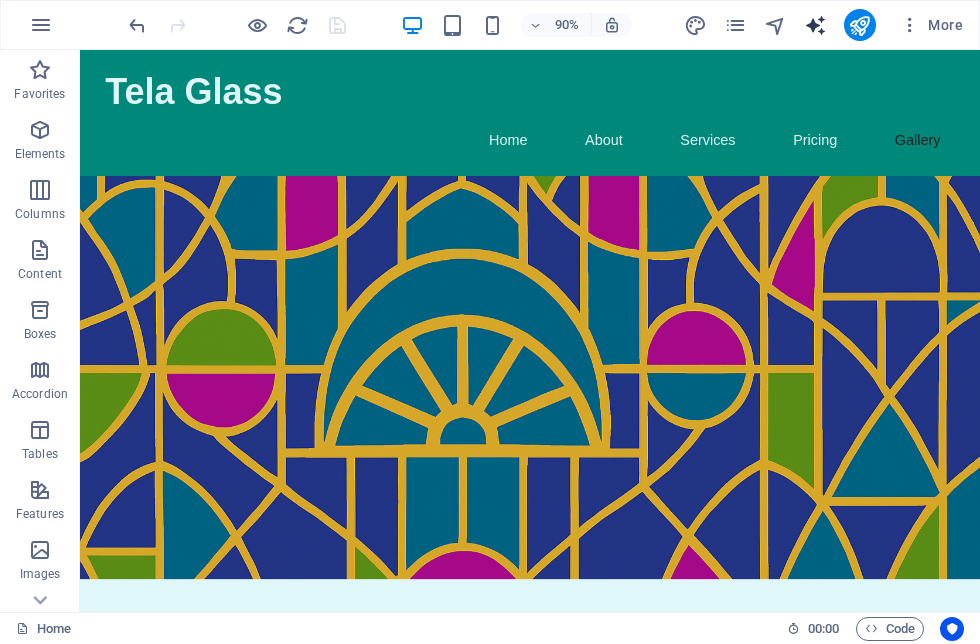 click at bounding box center (815, 25) 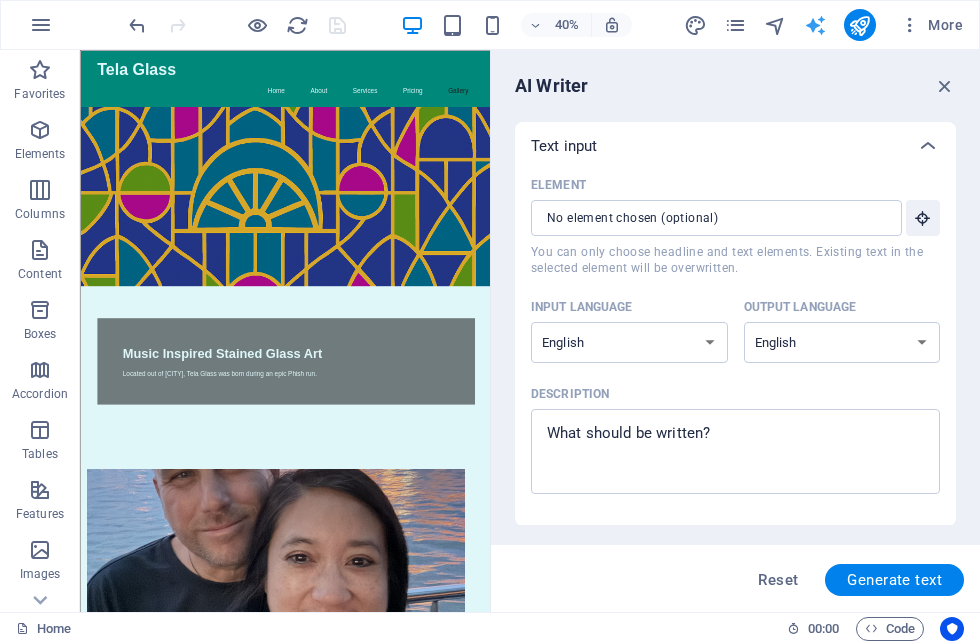 scroll, scrollTop: 0, scrollLeft: 0, axis: both 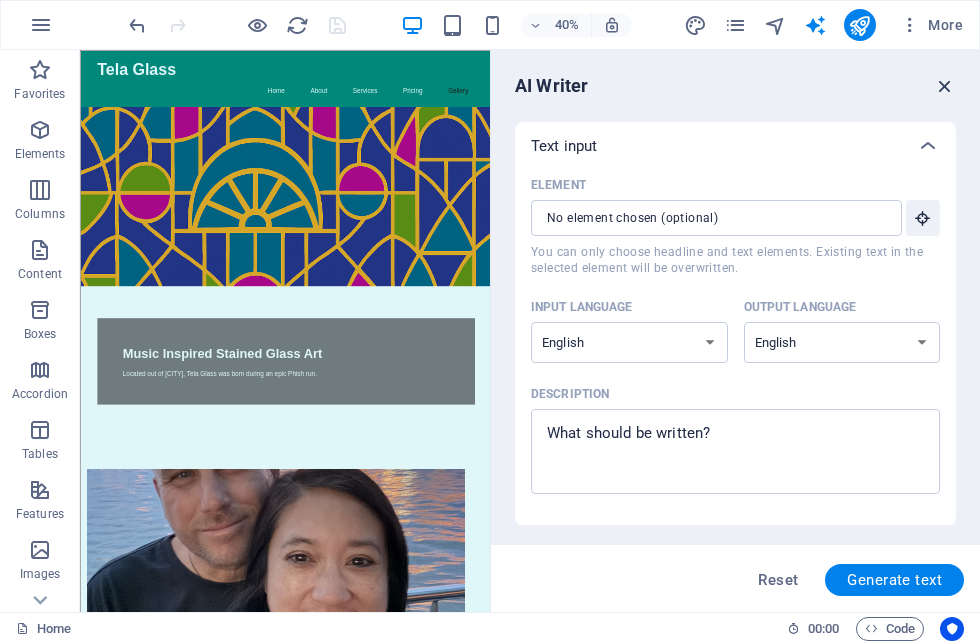 click at bounding box center [945, 86] 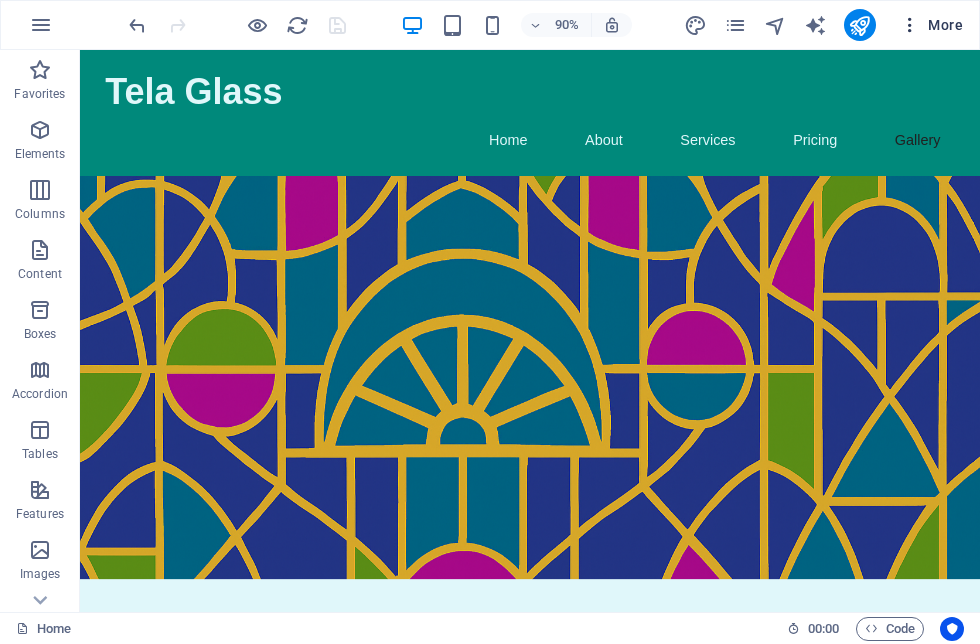 click at bounding box center (910, 25) 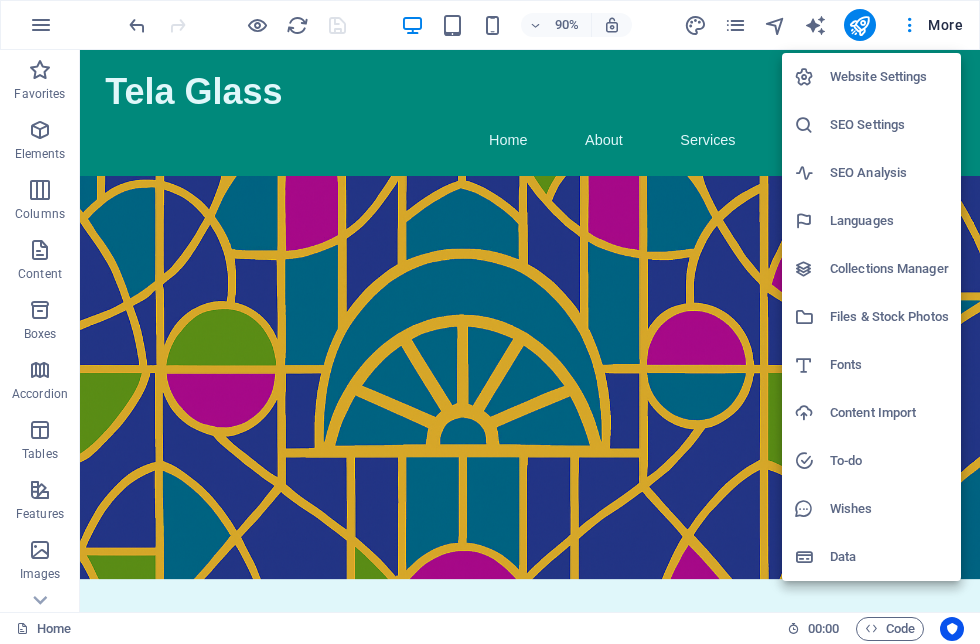 click on "Website Settings" at bounding box center (889, 77) 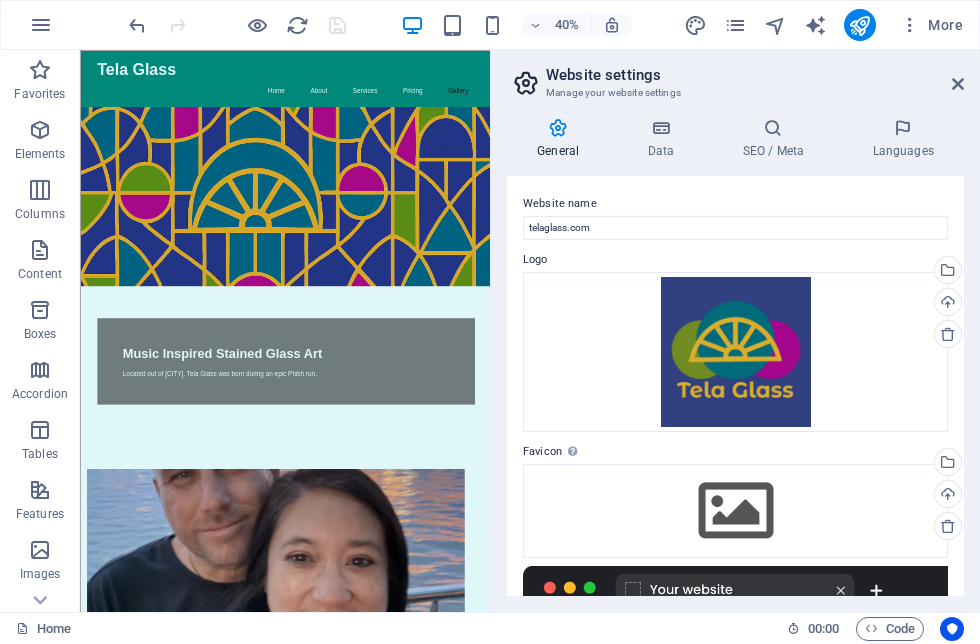 scroll, scrollTop: 0, scrollLeft: 0, axis: both 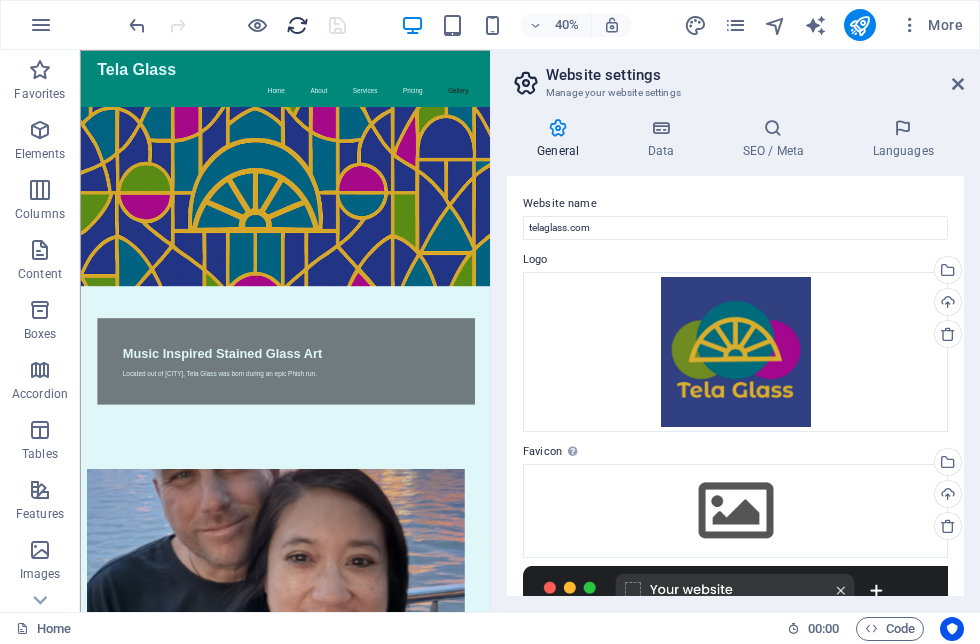 click at bounding box center [297, 25] 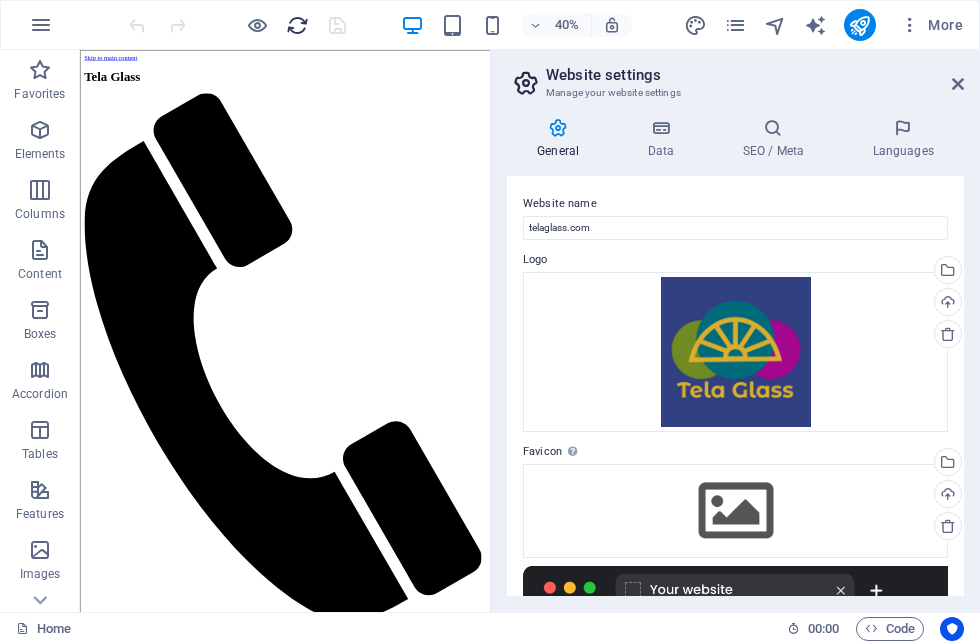 scroll, scrollTop: 0, scrollLeft: 0, axis: both 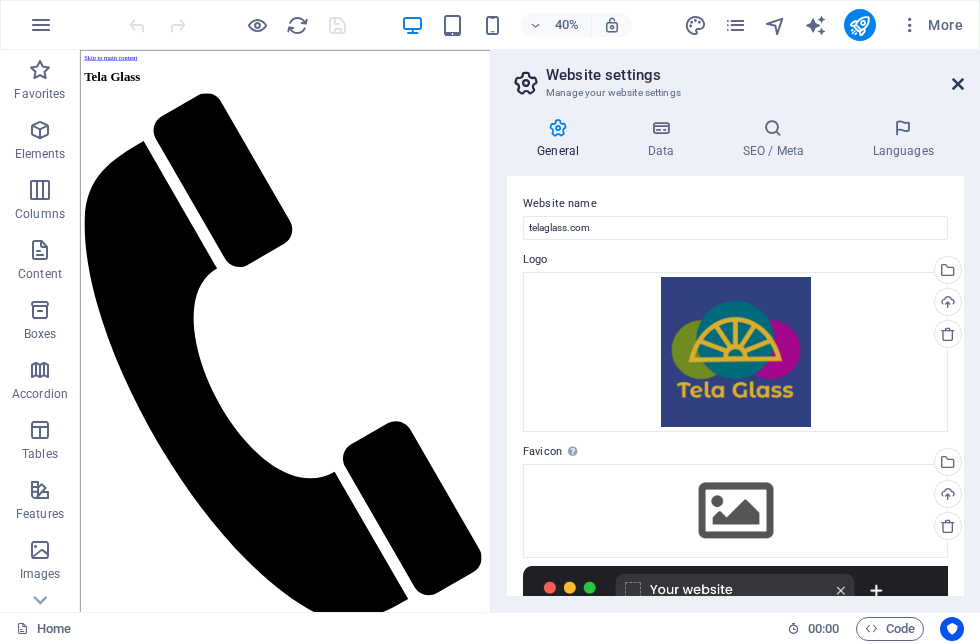 click at bounding box center [958, 84] 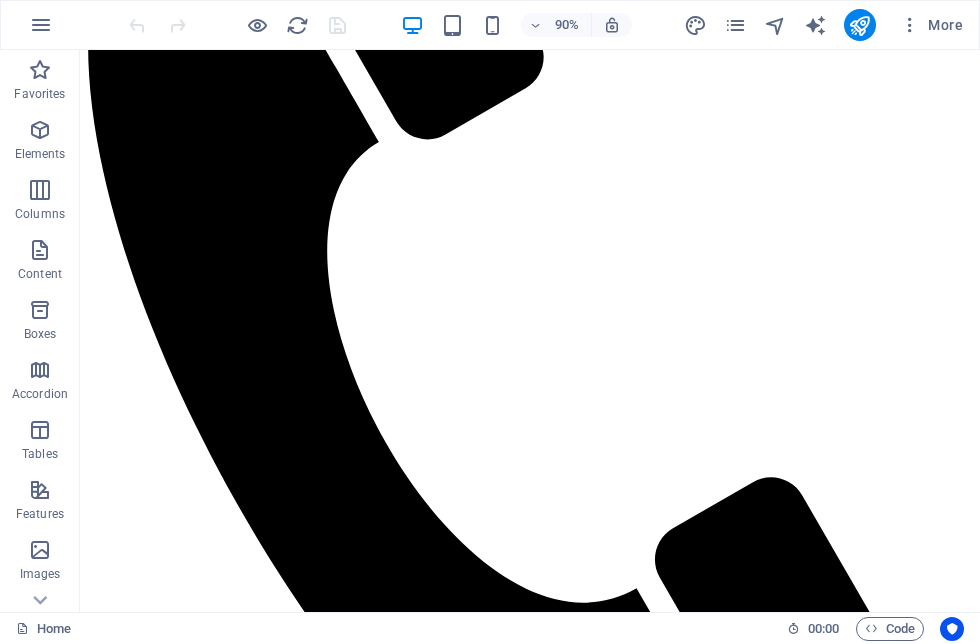 scroll, scrollTop: 432, scrollLeft: 0, axis: vertical 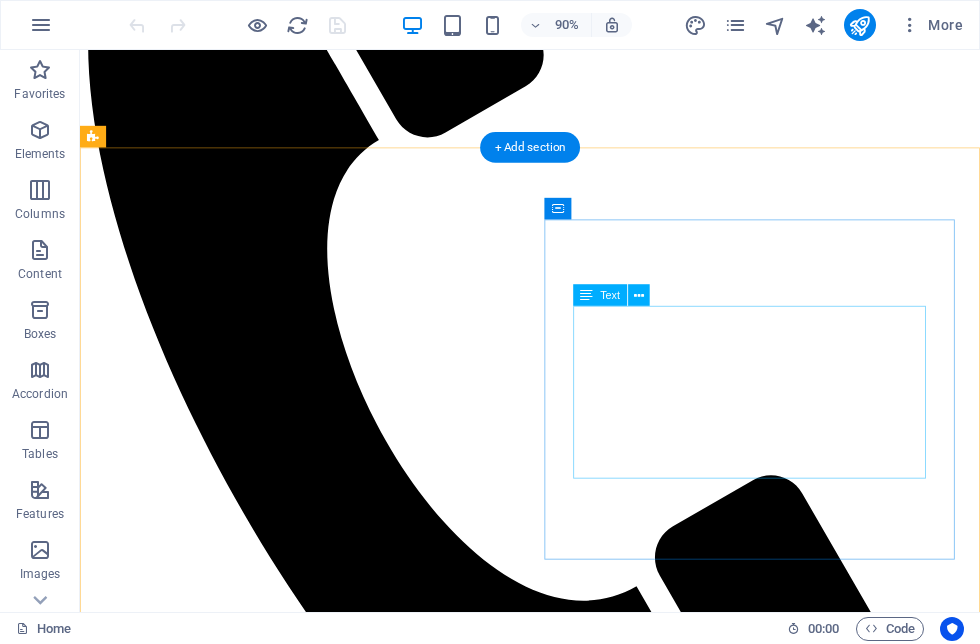 click on "Tela Glass is a passionate stained glass studio based in [CITY] Salem, [STATE]. Our artist brings years of experience and a meticulous eye for detail to every project, ensuring a stunning outcome that reflects your personal style. Whether you're looking for traditional designs or modern interpretations, we tailor each piece to meet your vision. Let's create something beautiful together!" at bounding box center (580, 2362) 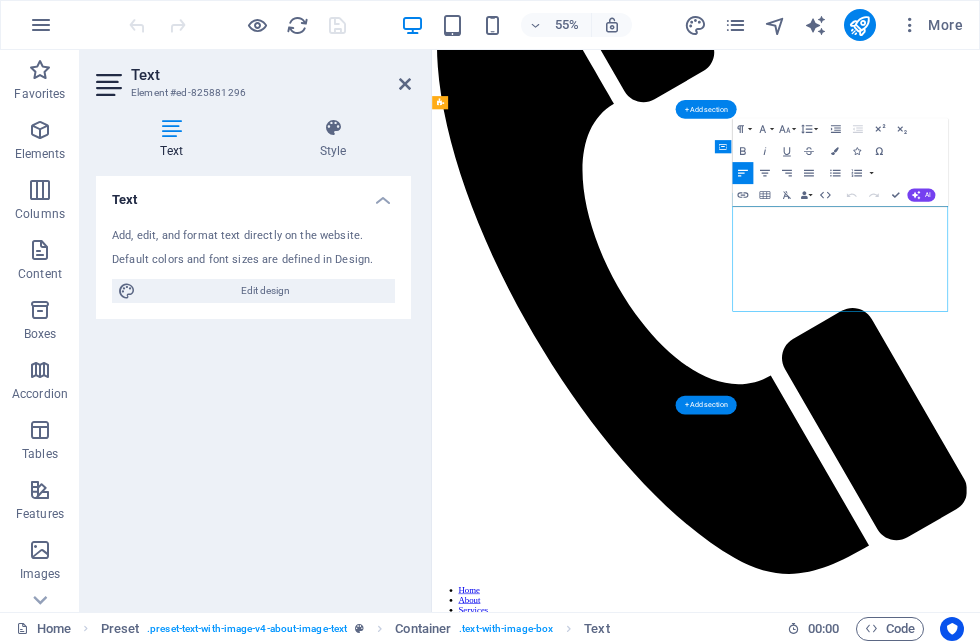 click on "Tela Glass is a passionate stained glass studio based in [CITY] Salem, [STATE]. Our artist brings years of experience and a meticulous eye for detail to every project, ensuring a stunning outcome that reflects your personal style. Whether you're looking for traditional designs or modern interpretations, we tailor each piece to meet your vision. Let's create something beautiful together!" at bounding box center (930, 2356) 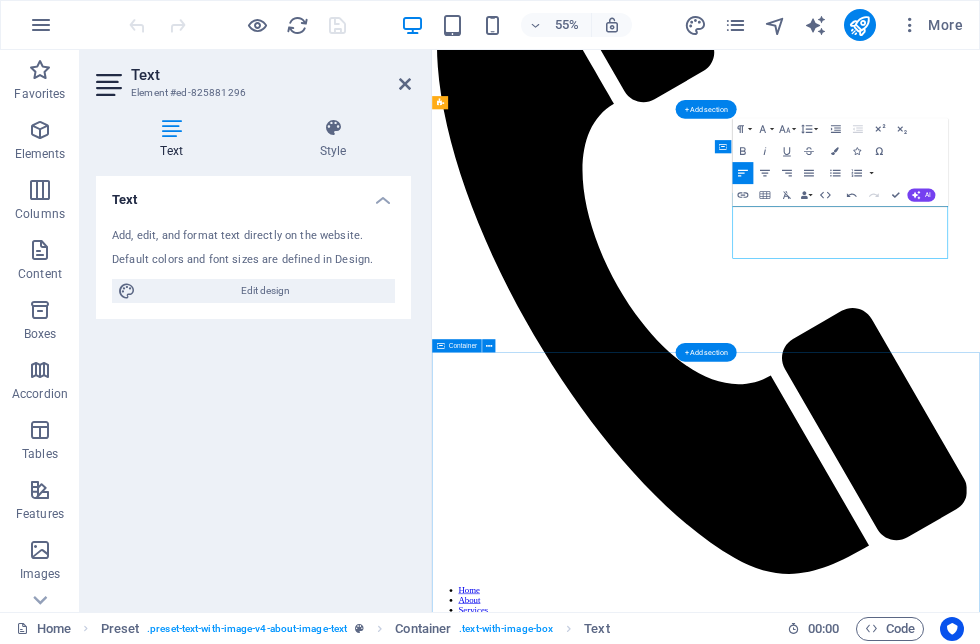 click on "Our Services Custom Stained Glass Windows Bespoke stained glass windows designed to fit your space and style. Stained Glass Repairs Expert restoration and repair services to bring your glass back to life. Artistic Glass Panels Unique panels that serve as functional art pieces for your home or business. Decorative Glass Lighting Custom lamps and light fixtures that add a warm glow to your space. Glass Art Installations Expert installation of custom glass art in both residential and commercial settings. Workshops & Classes Join us for hands-on workshops to learn the art of stained glass." at bounding box center [930, 5636] 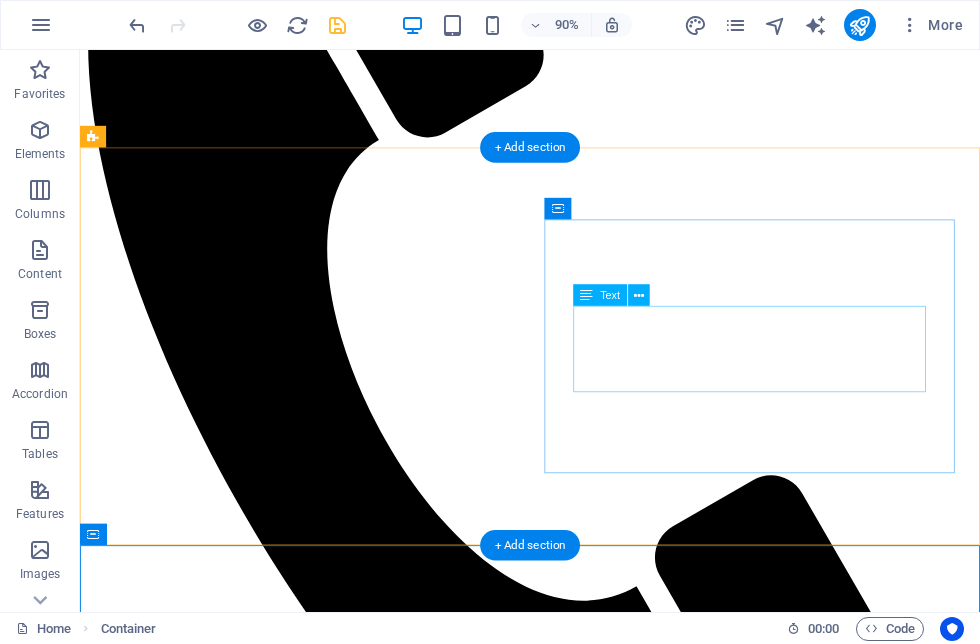 click on "[FIRST], the artist, works until her fingers bleed. [FIRST], the marketer, makes recommendations to her art that [FIRST] completely ignores.  But they love their kids, dogs, music and each other." at bounding box center (580, 2349) 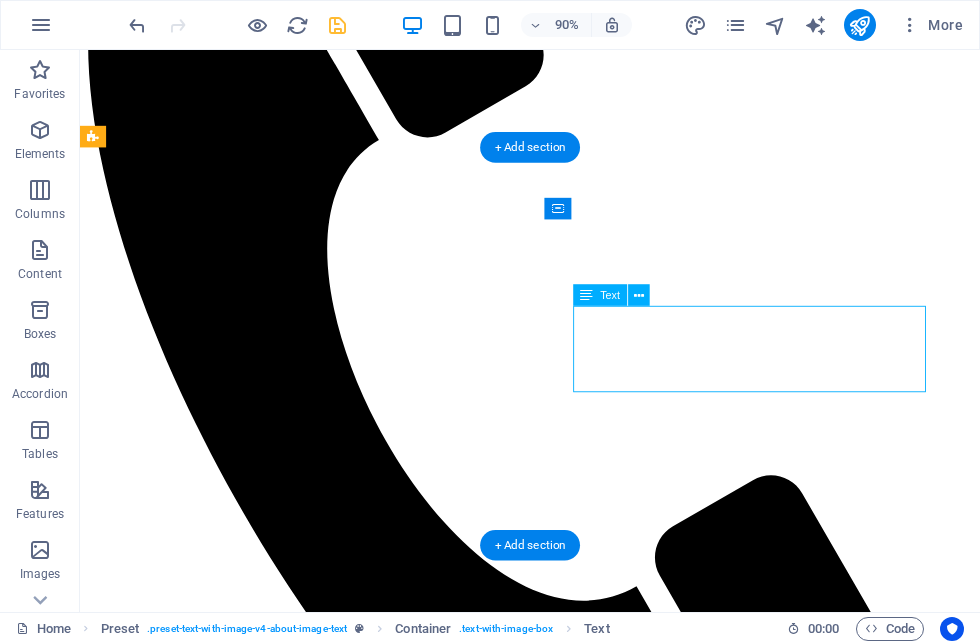 click at bounding box center (337, 25) 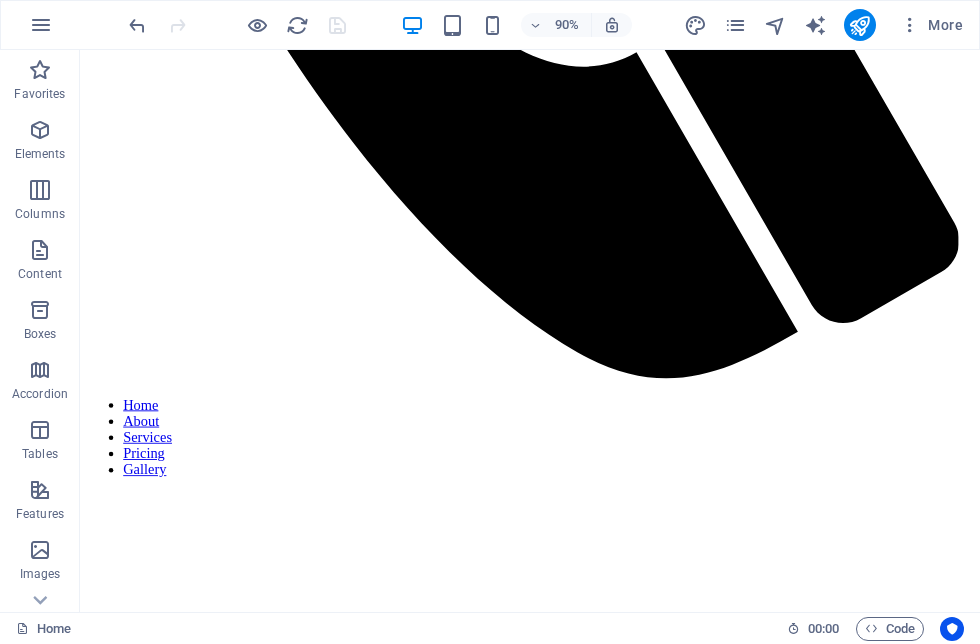 scroll, scrollTop: 1029, scrollLeft: 0, axis: vertical 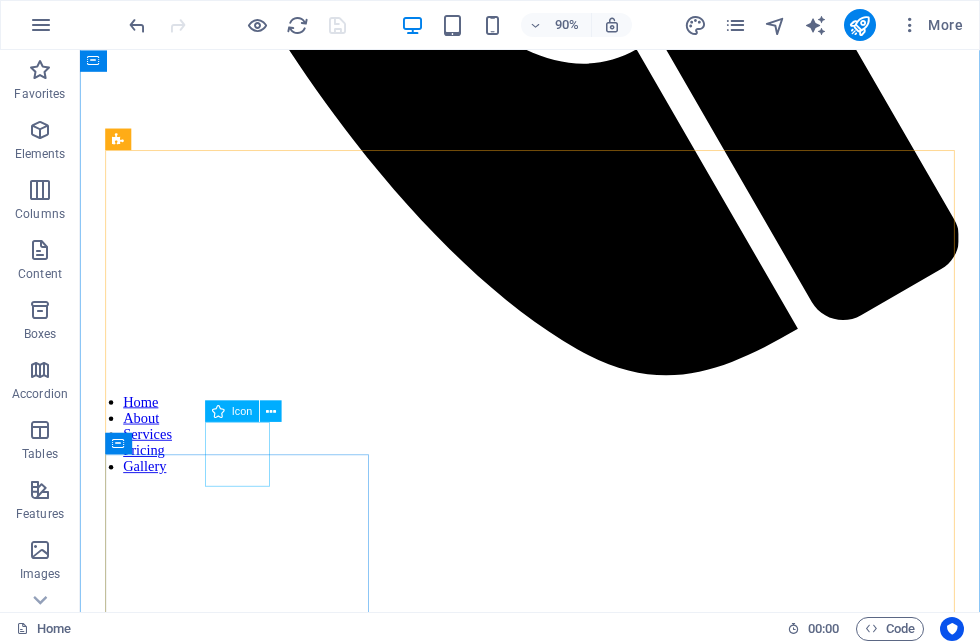 click at bounding box center (580, 5453) 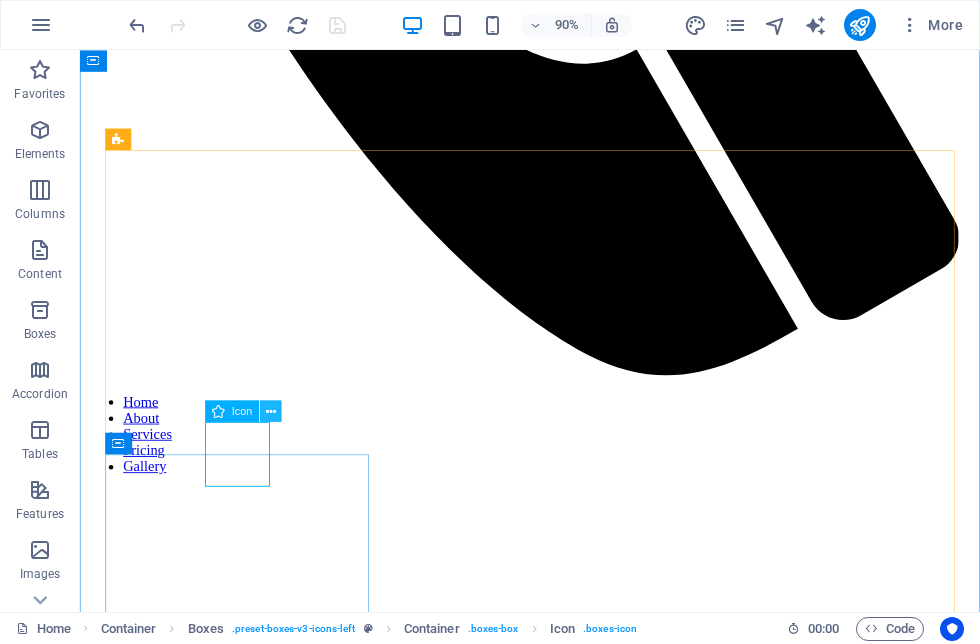 click at bounding box center (271, 411) 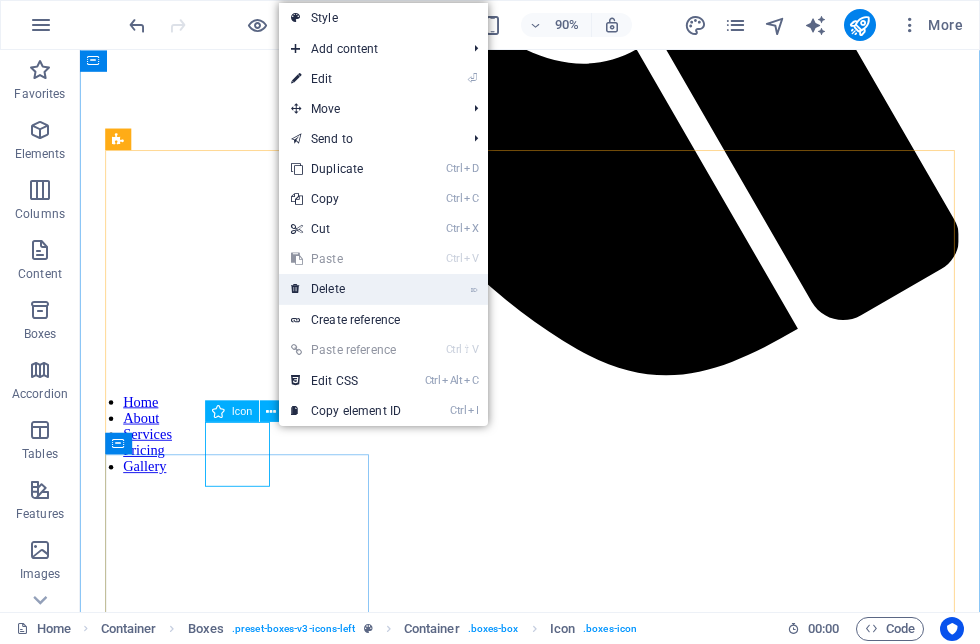 click on "⌦  Delete" at bounding box center (346, 289) 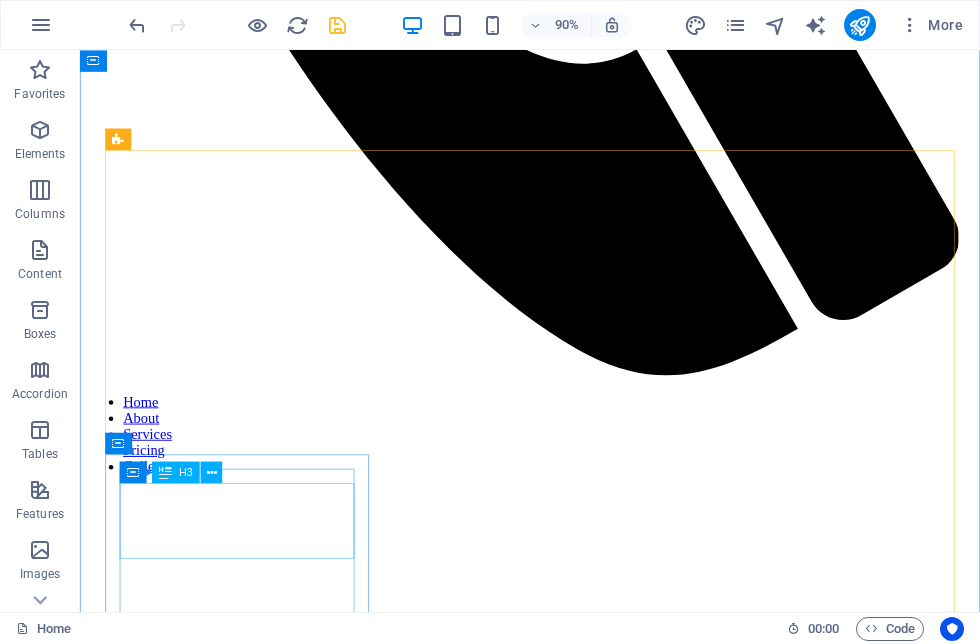 click on "Decorative Glass Lighting" at bounding box center (580, 5005) 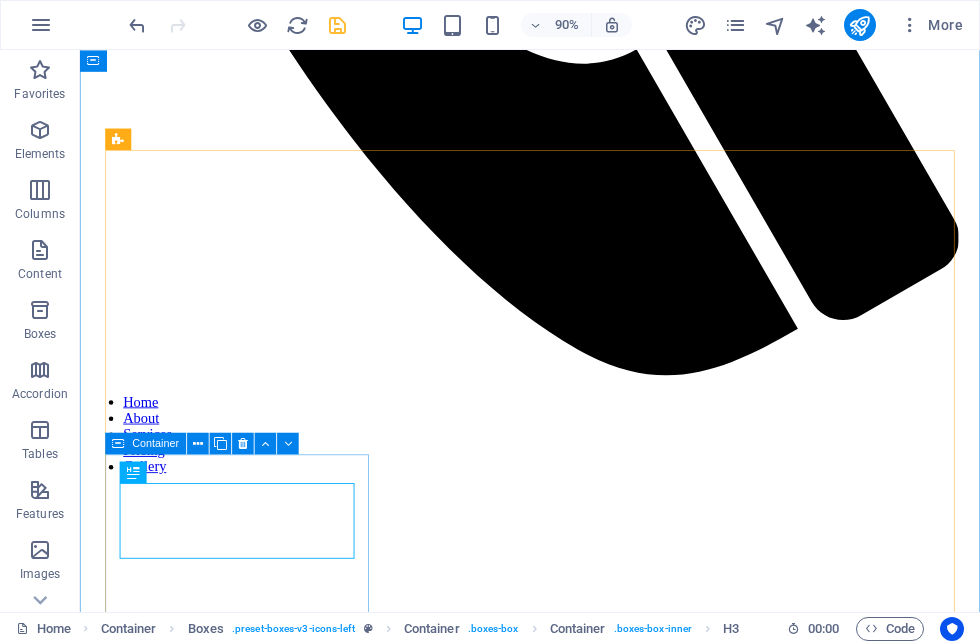 click on "Decorative Glass Lighting Custom lamps and light fixtures that add a warm glow to your space." at bounding box center (580, 5026) 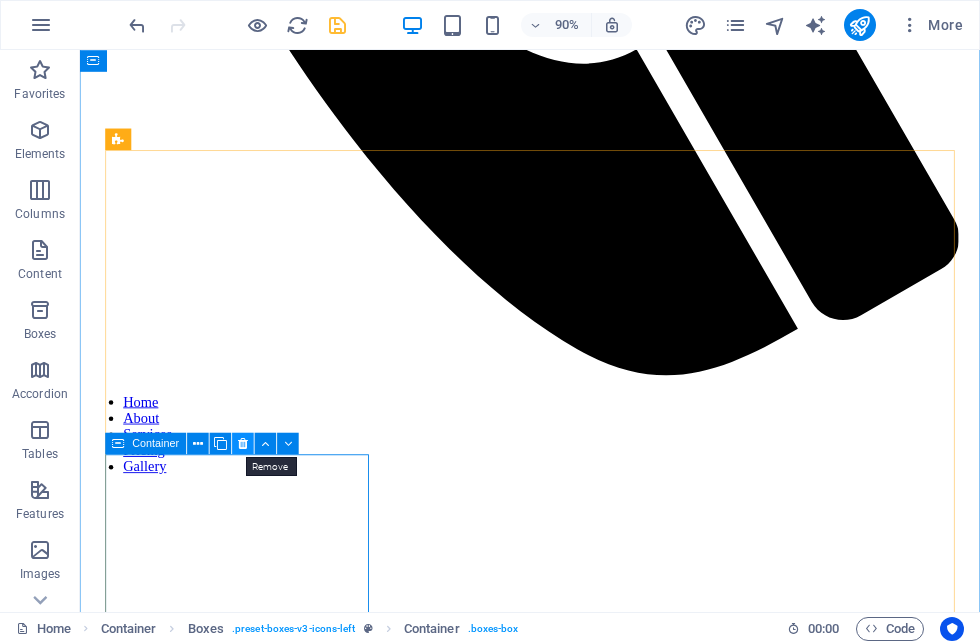 click at bounding box center [243, 443] 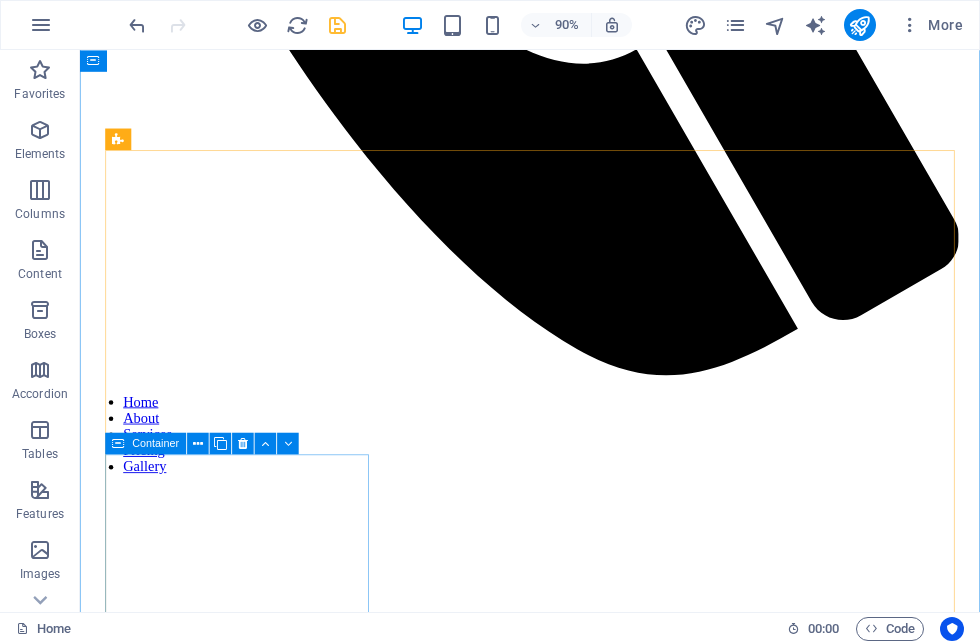click on "Glass Art Installations Expert installation of custom glass art in both residential and commercial settings." at bounding box center (580, 5422) 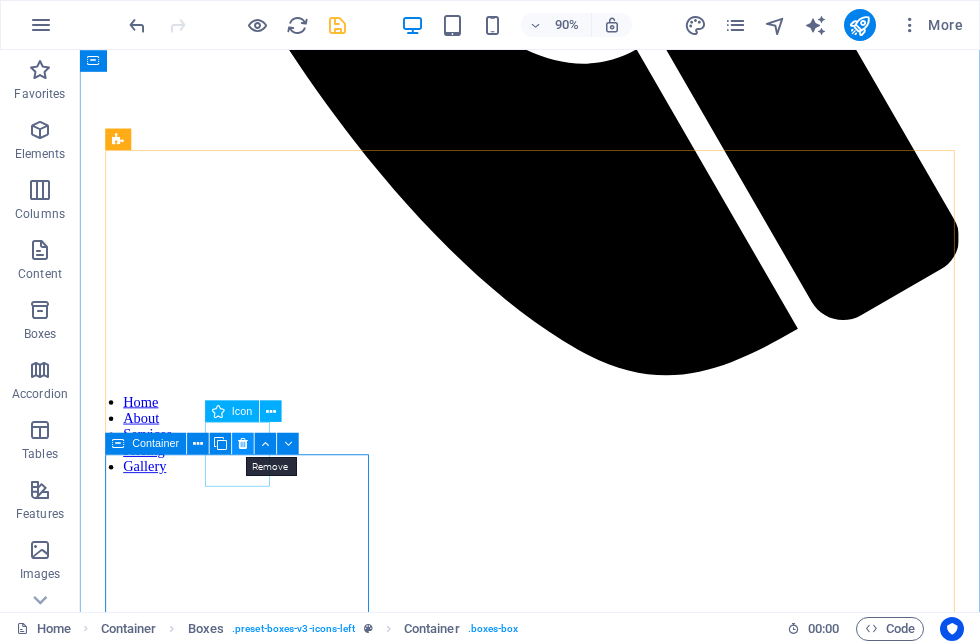 click at bounding box center [243, 443] 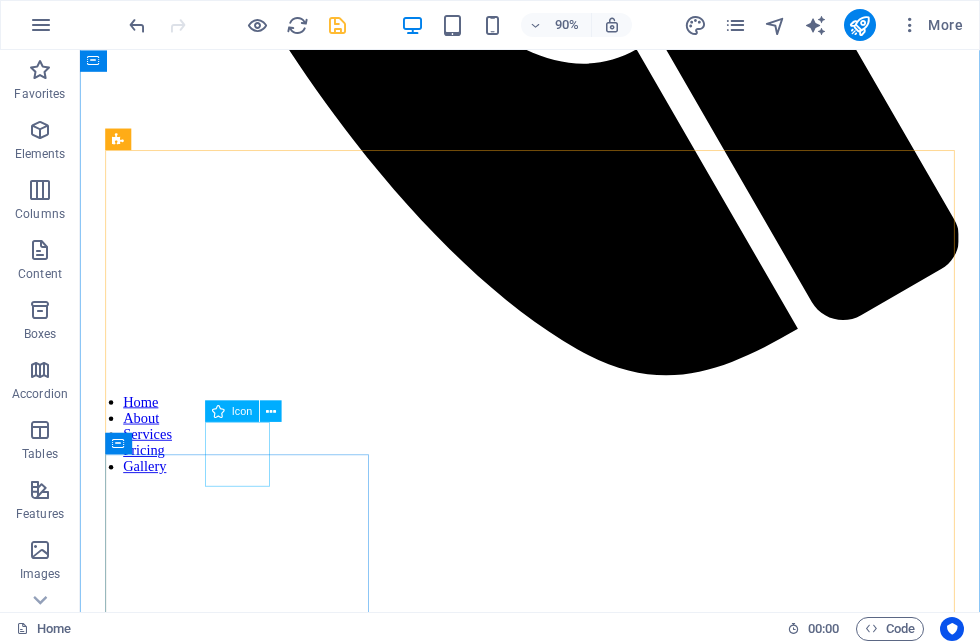 click at bounding box center (580, 5523) 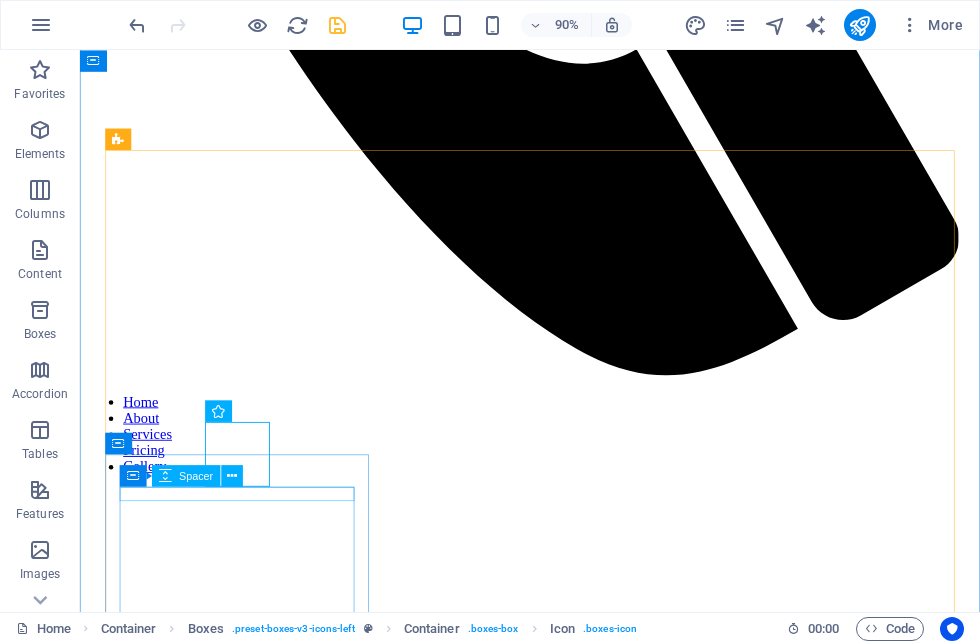 click at bounding box center [580, 6095] 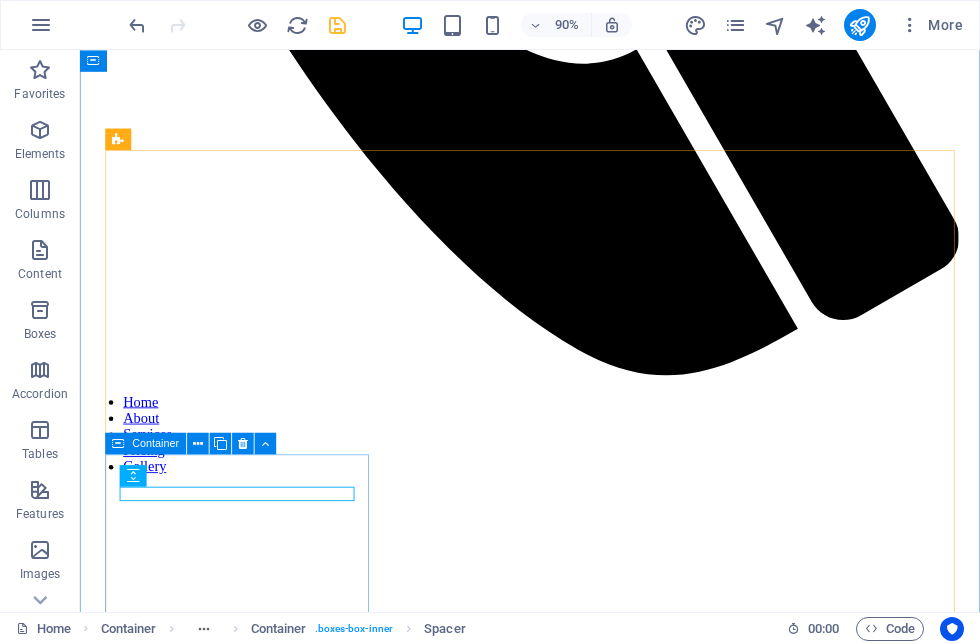 click on "Workshops & Classes Join us for hands-on workshops to learn the art of stained glass." at bounding box center (580, 5591) 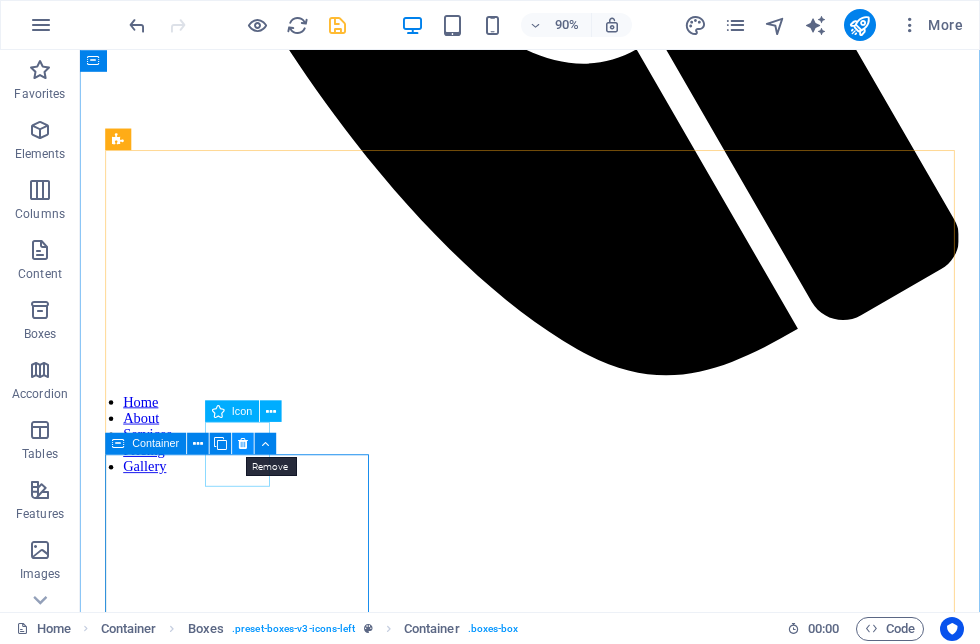 click at bounding box center [243, 444] 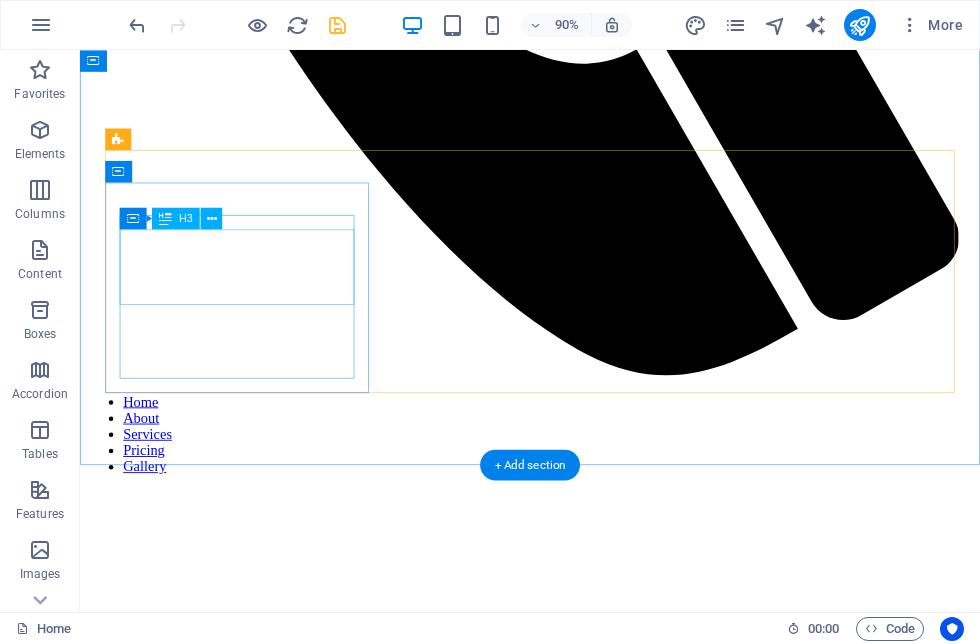 click on "Custom Stained Glass Windows" at bounding box center [580, 2841] 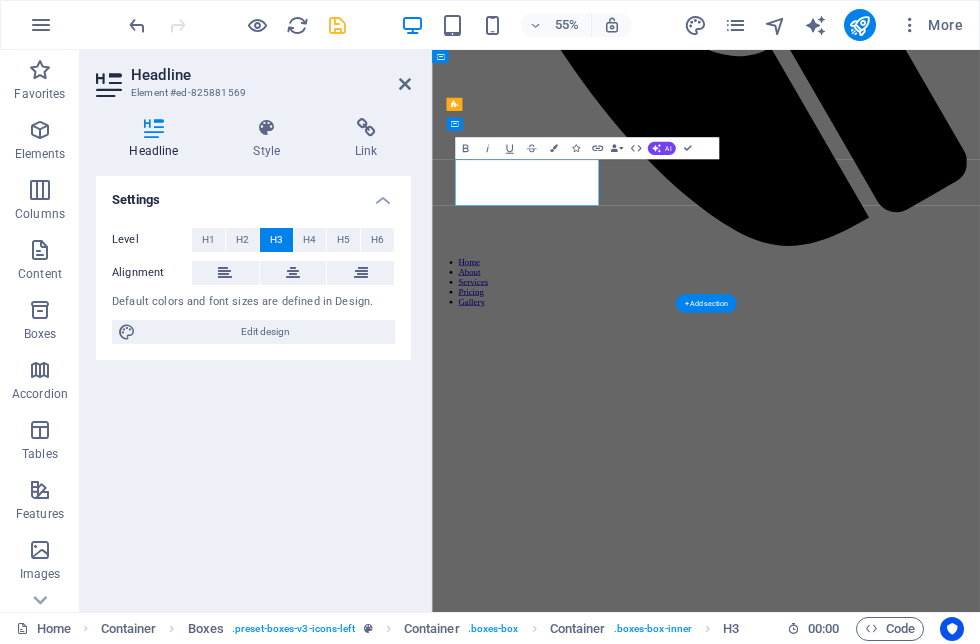 type 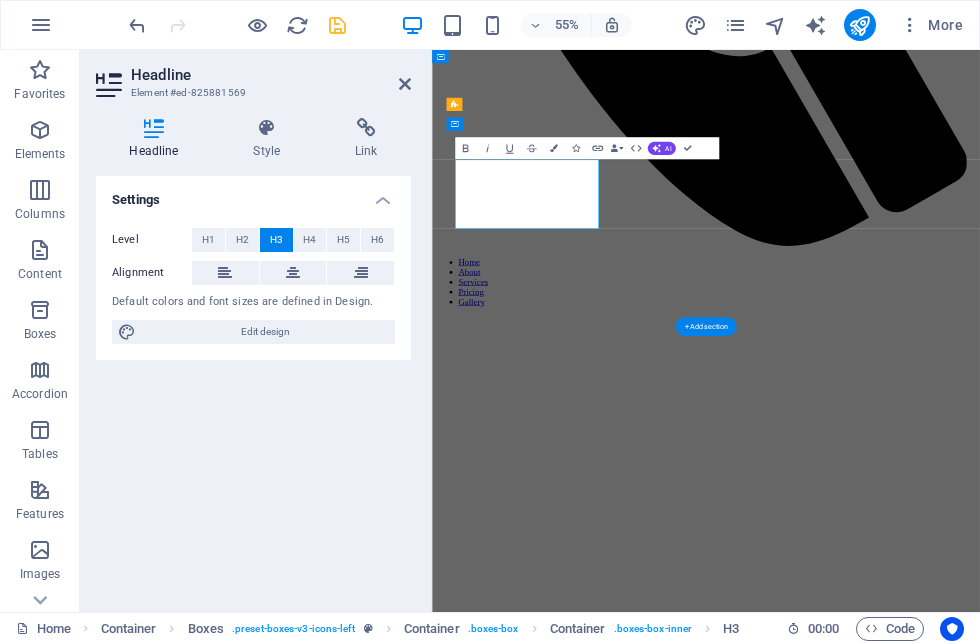 click on "Custom Commissioned Art" at bounding box center [930, 2832] 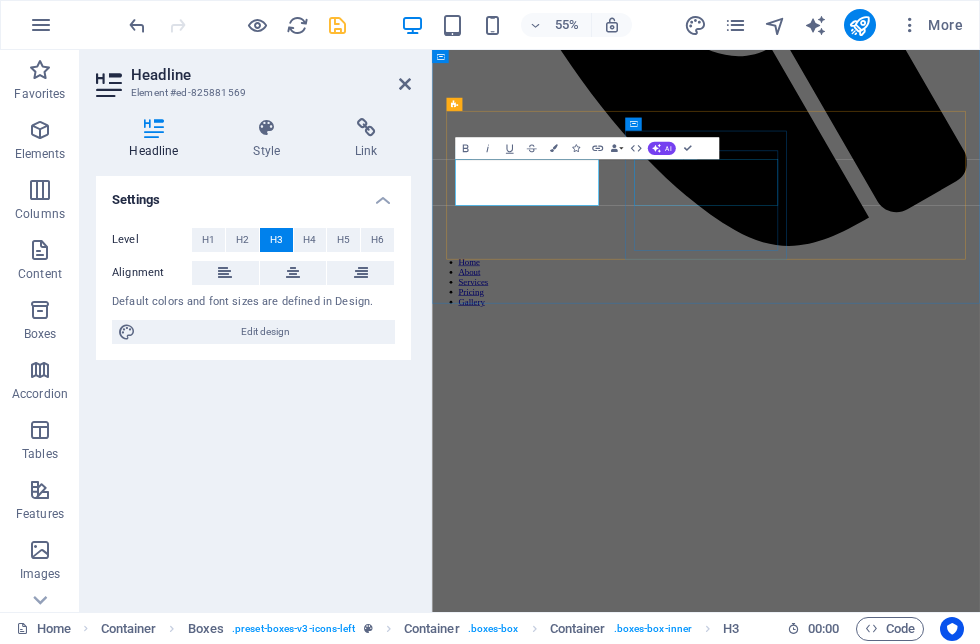 click on "Stained Glass Repairs" at bounding box center (930, 3843) 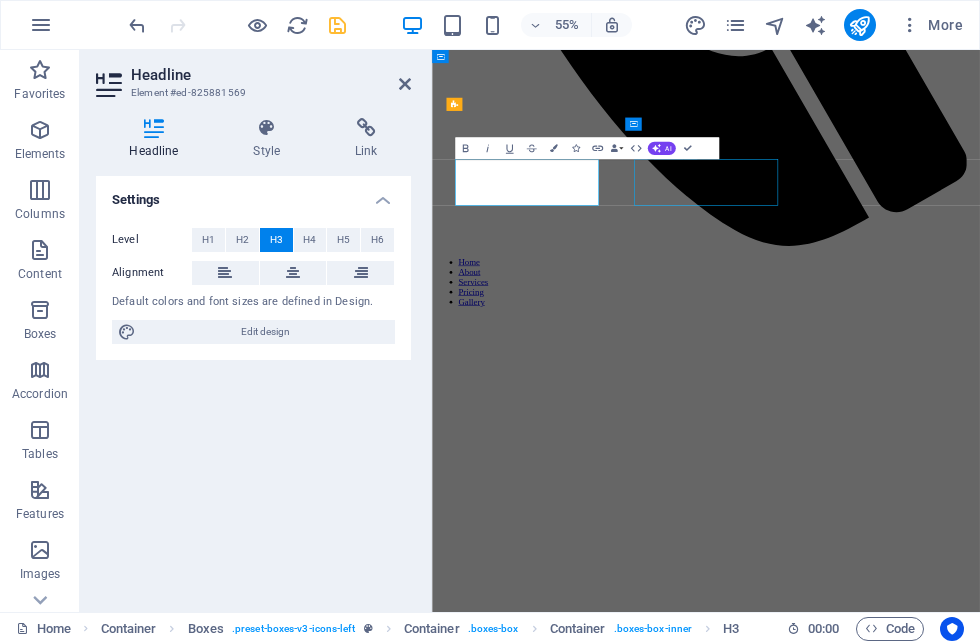 click on "Stained Glass Repairs" at bounding box center (930, 3843) 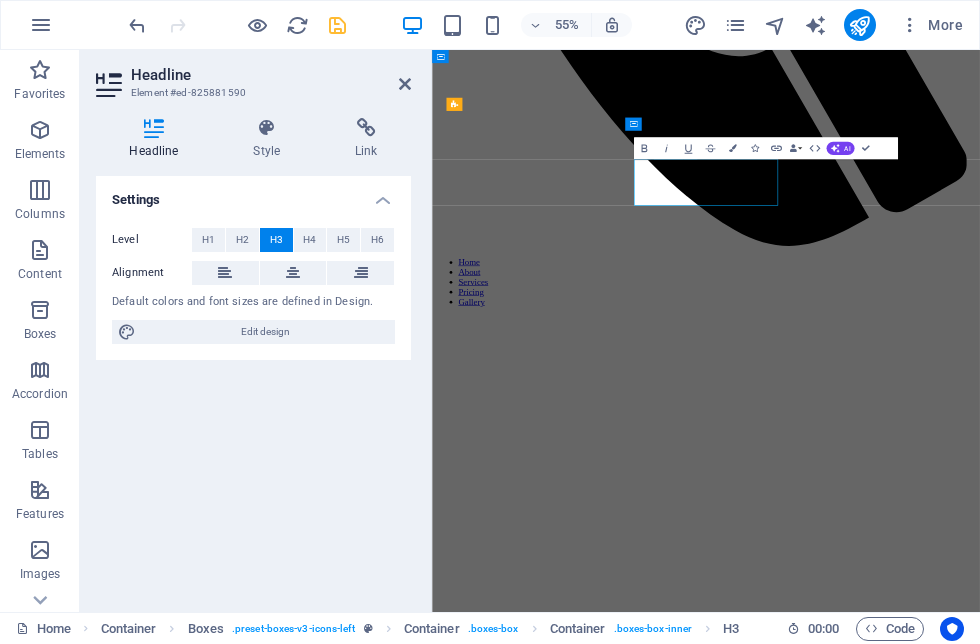 type 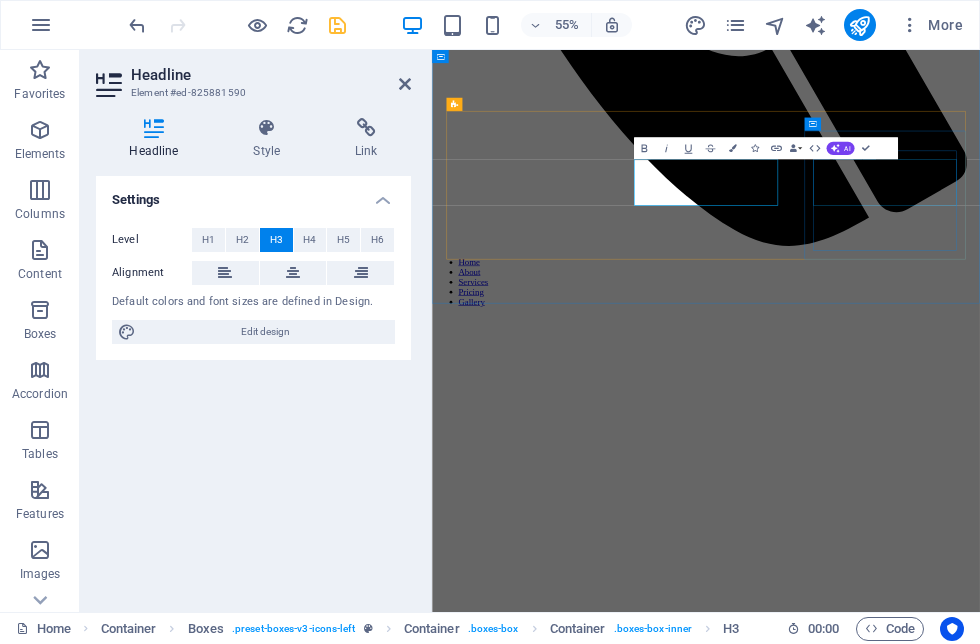 click on "Artistic Glass Panels" at bounding box center [930, 4853] 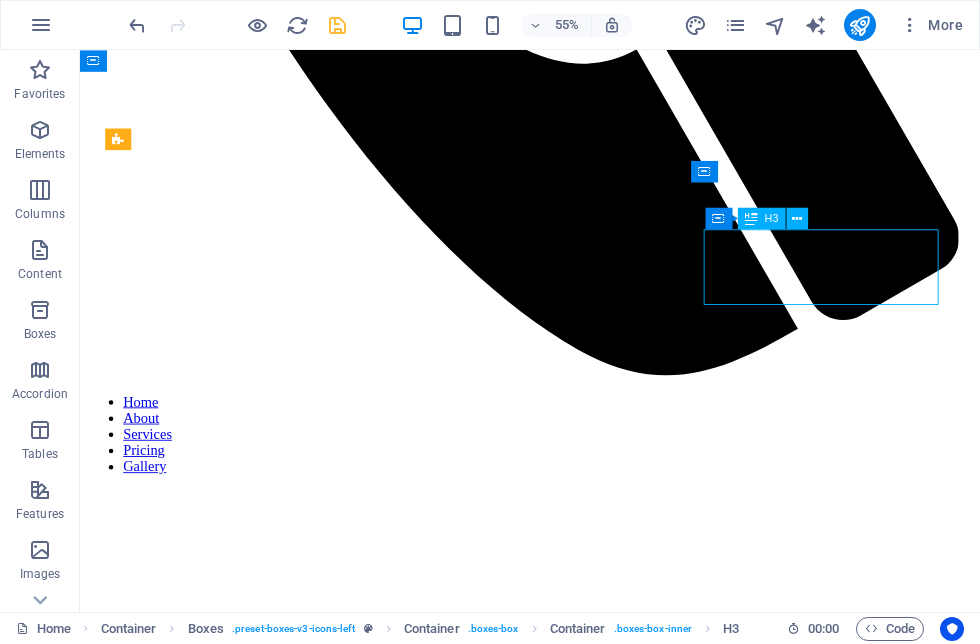 click on "Artistic Glass Panels Unique panels that serve as functional art pieces for your home or business." at bounding box center [580, 4452] 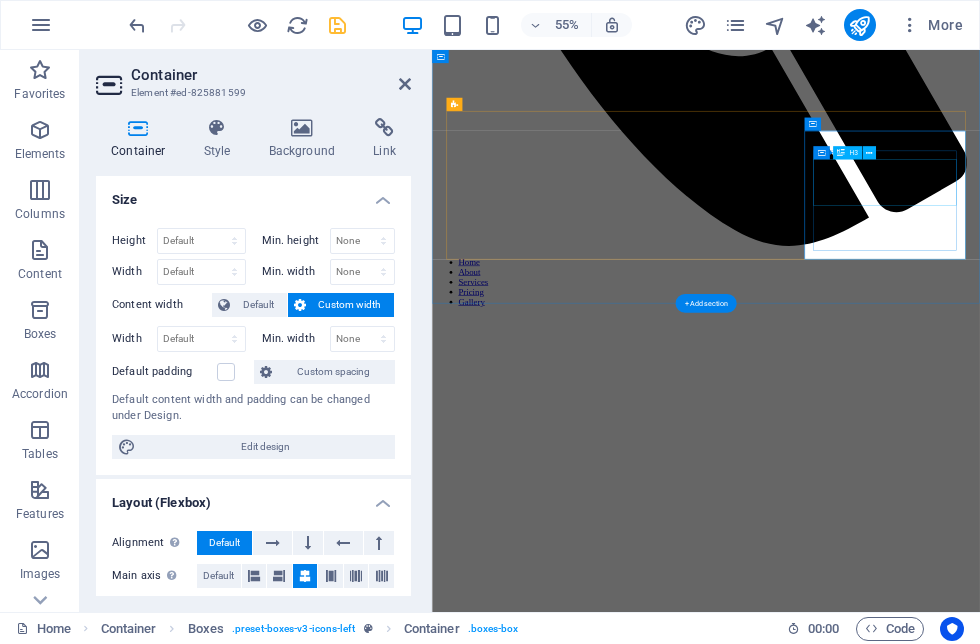click on "Artistic Glass Panels" at bounding box center (930, 4853) 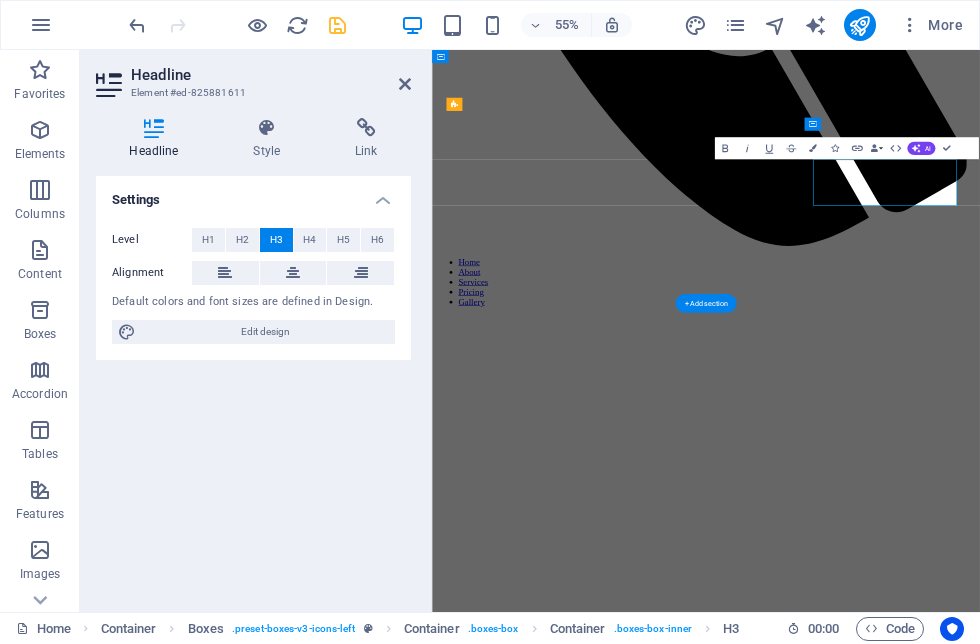 type 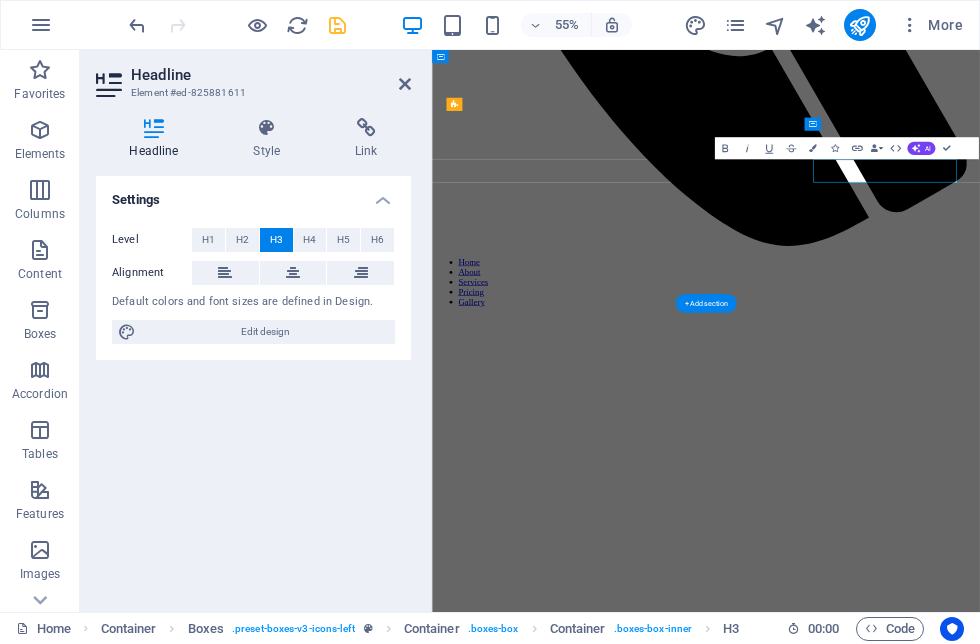 click on "Collaborations" at bounding box center [930, 4853] 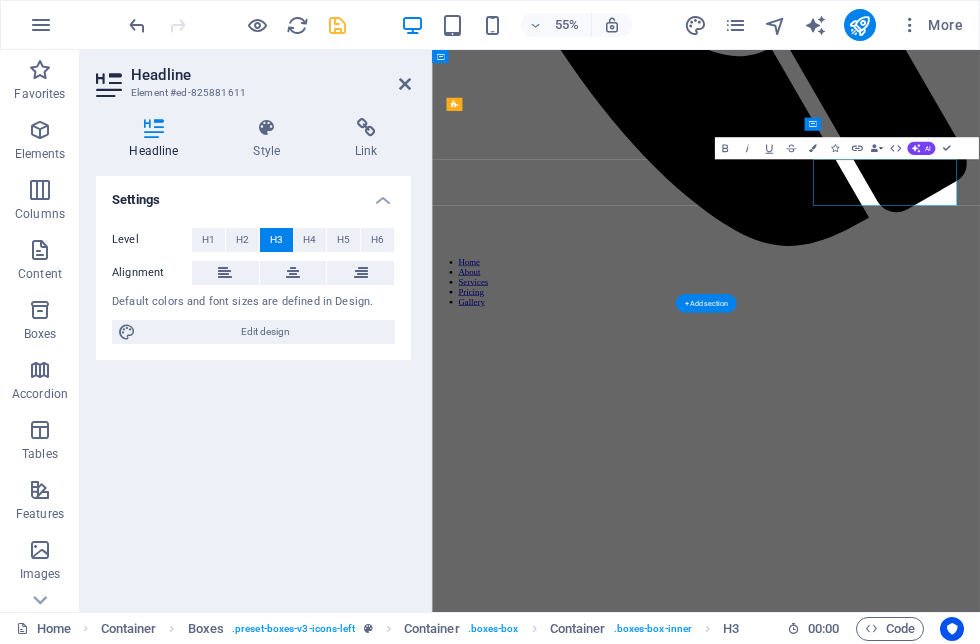 scroll, scrollTop: 1025, scrollLeft: 0, axis: vertical 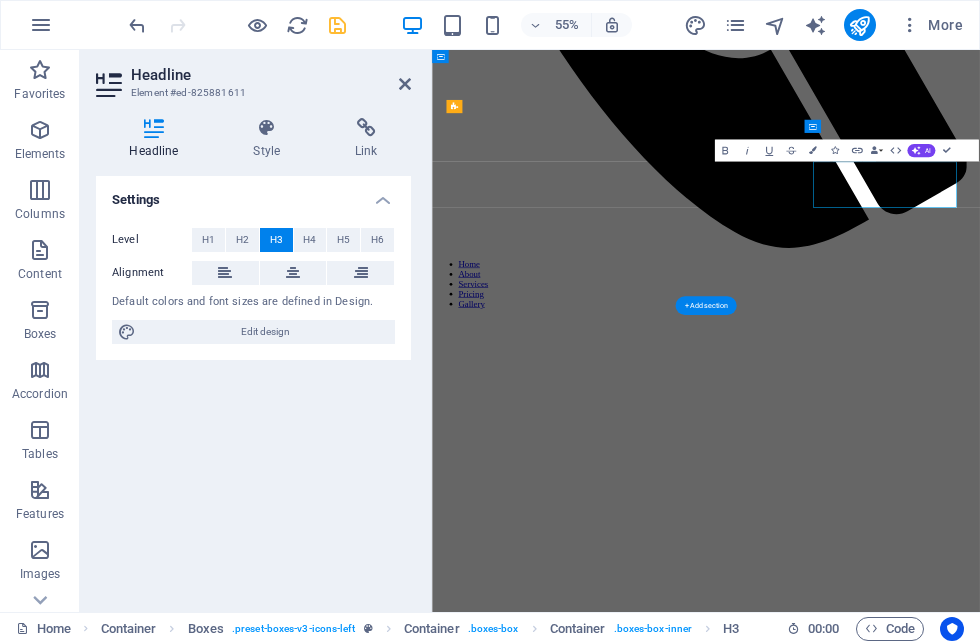 click on "Bespoke stained glass windows designed to fit your space and style." at bounding box center [930, 2901] 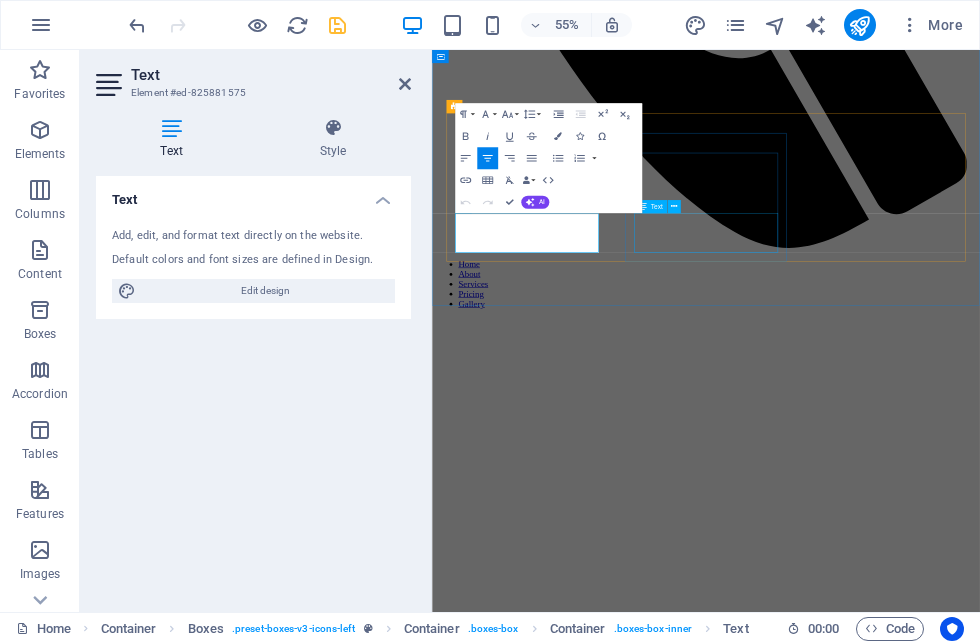 click on "Expert restoration and repair services to bring your glass back to life." at bounding box center [930, 3911] 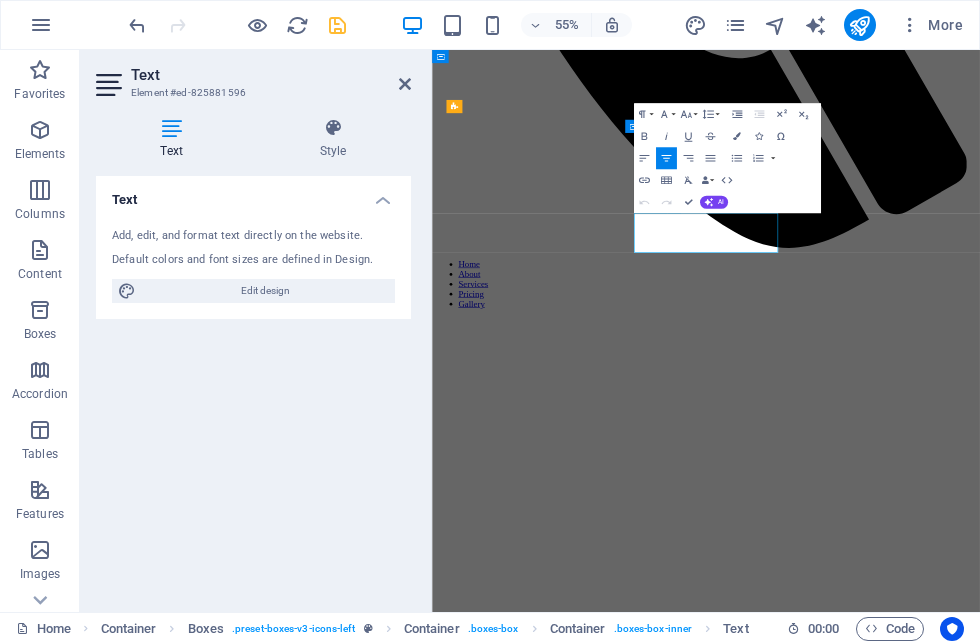 type 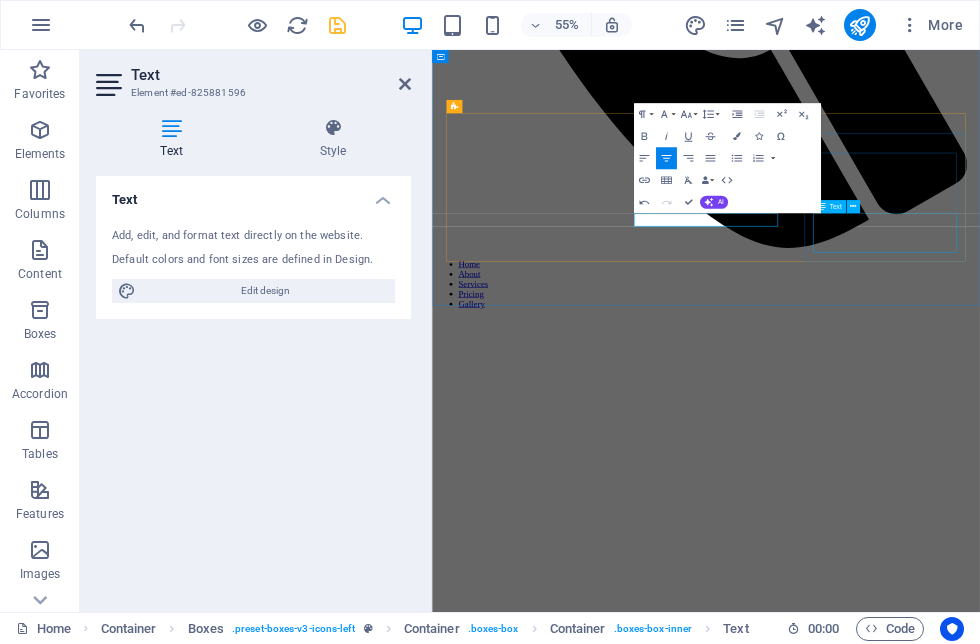 click on "Unique panels that serve as functional art pieces for your home or business." at bounding box center (930, 4944) 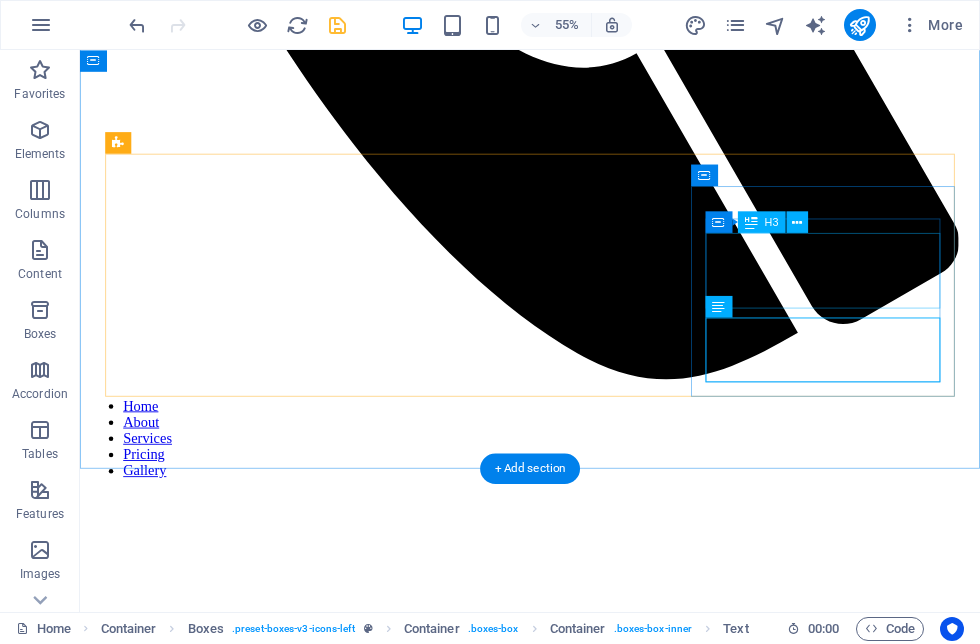click on "Seeking Collaborations" at bounding box center [580, 4884] 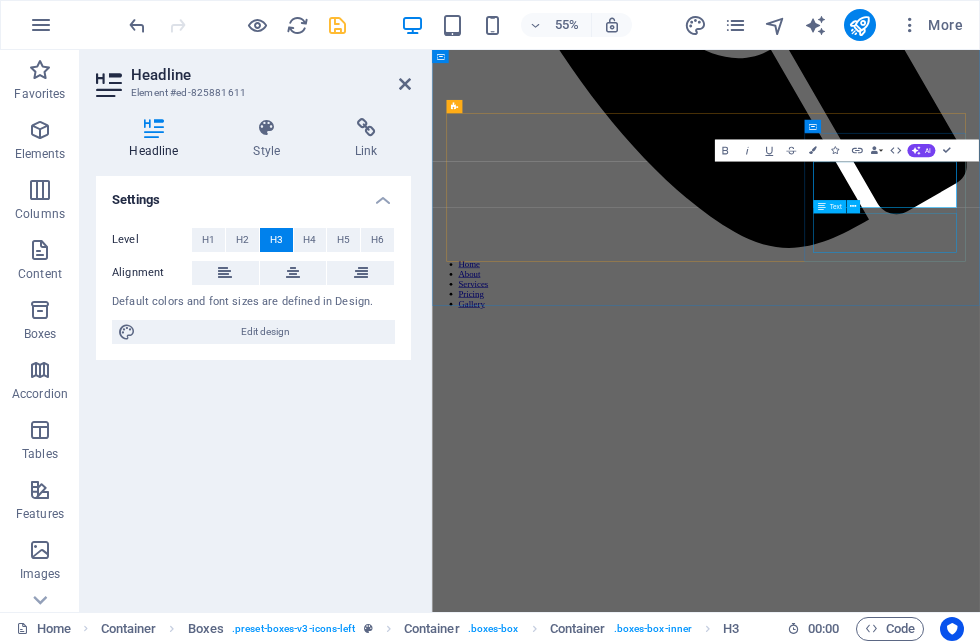 click on "Unique panels that serve as functional art pieces for your home or business." at bounding box center [930, 4944] 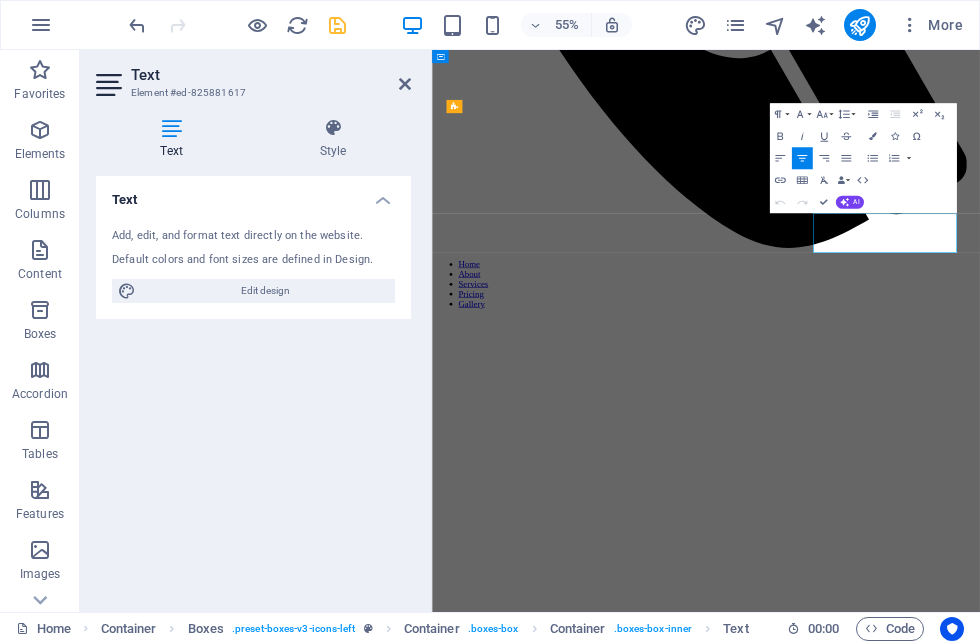 type 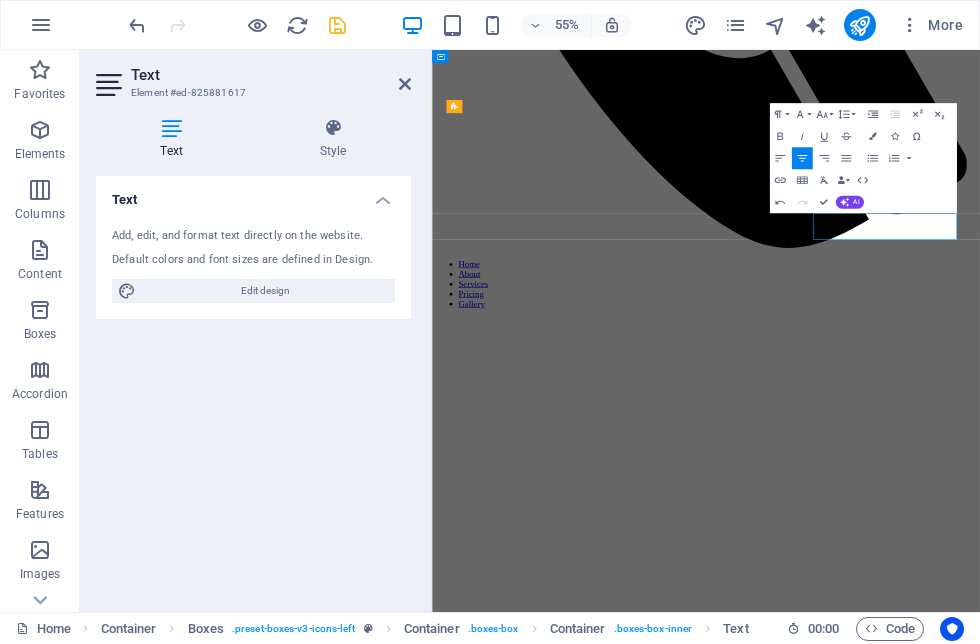 click on "Looking to work with artists t recreate their work in glass!" at bounding box center [930, 4944] 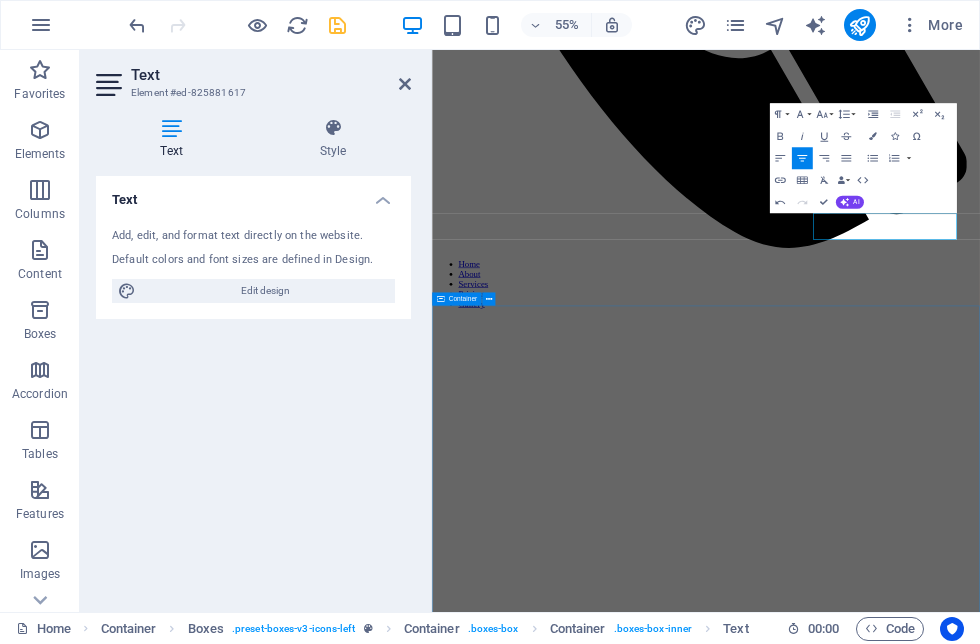 click on "Custom Artwork Personalized Stained Glass Panels Tailored designs to match your vision.
$500+
Beautiful Stained Glass Windows Enhance your home with stunning windows.
$800+
Unique Glass Sculptures One-of-a-kind pieces for collectors.
$300+
Stained Glass Restoration Bring your old glass back to life.
$150+
Stained Glass Classes Learn the art of stained glass creation.
$200/week
Custom Glass Ornaments Perfect gifts for any occasion.
$25+" at bounding box center [930, 5148] 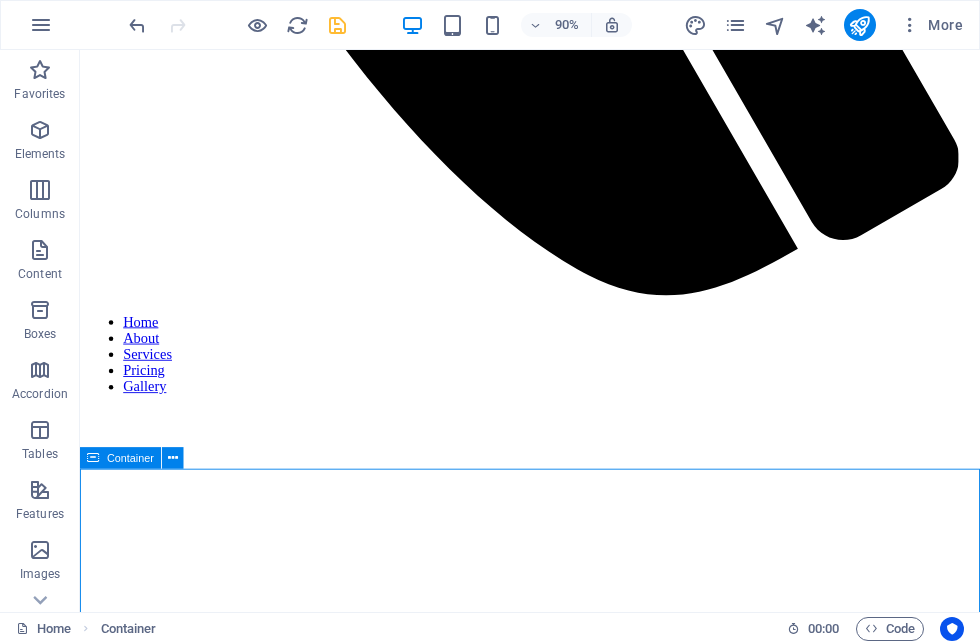 scroll, scrollTop: 1126, scrollLeft: 0, axis: vertical 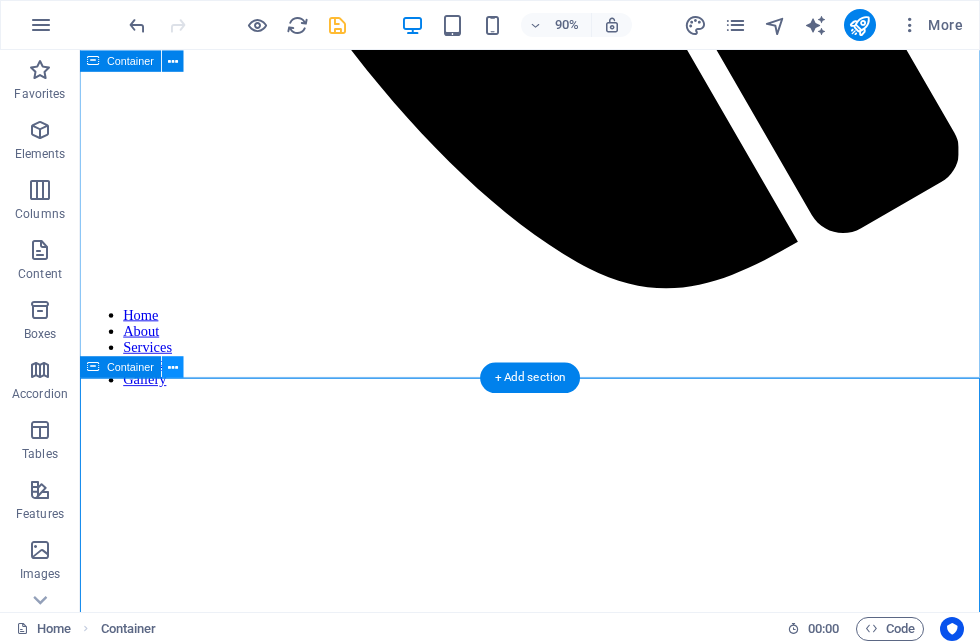 click at bounding box center [173, 366] 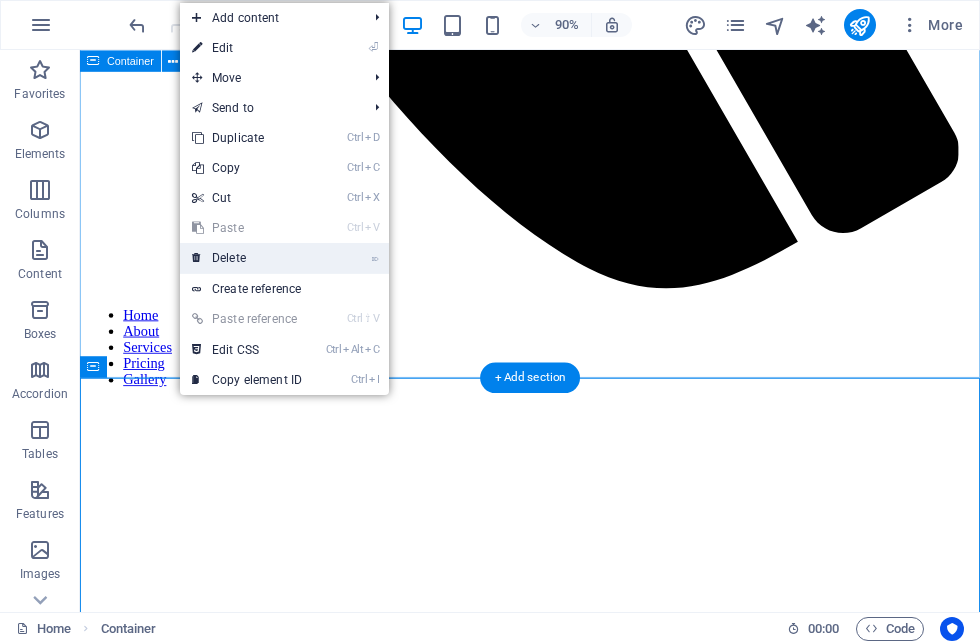 click on "⌦  Delete" at bounding box center [247, 258] 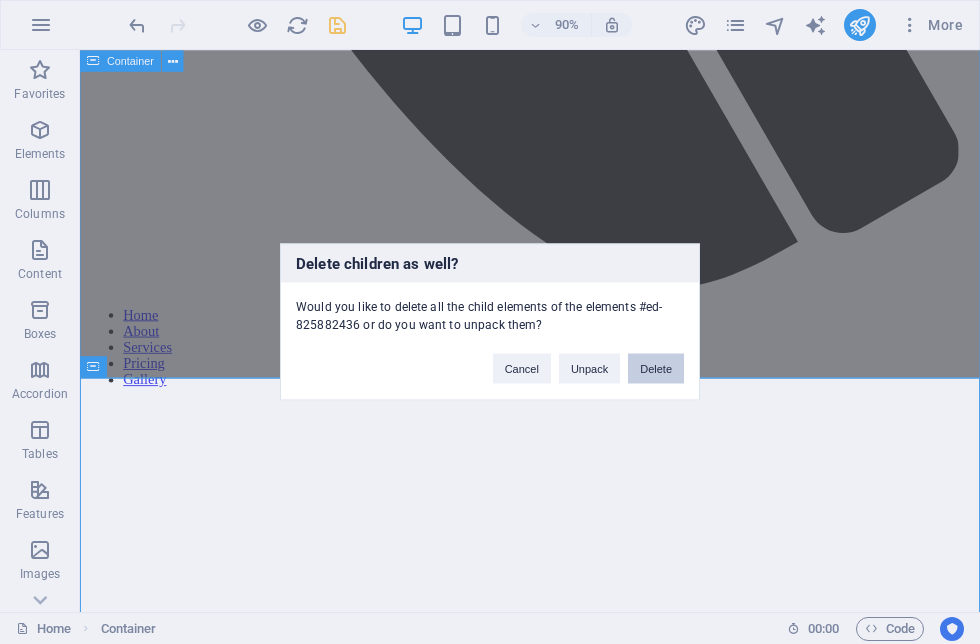 click on "Delete" at bounding box center [656, 369] 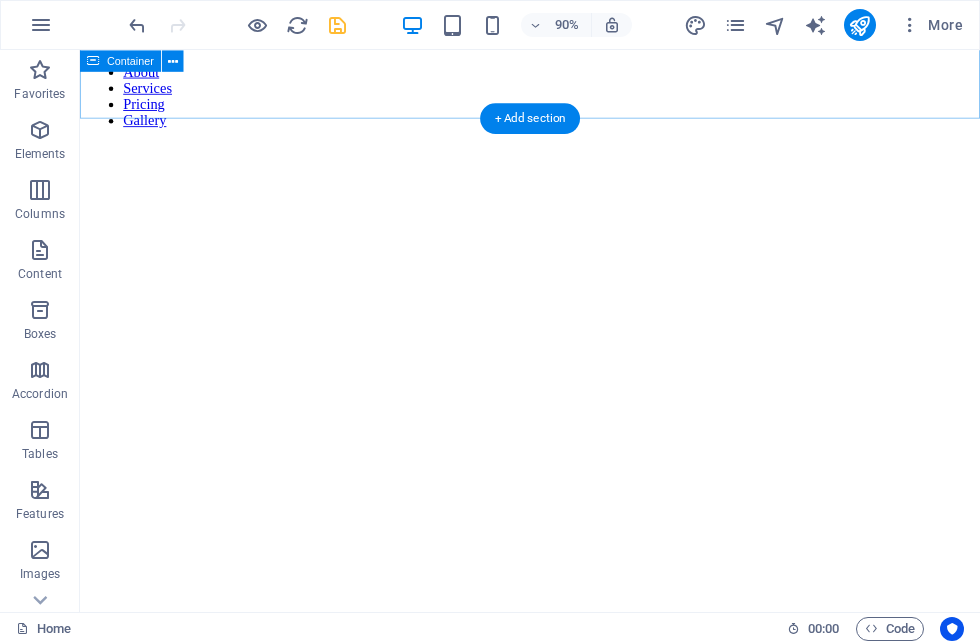 scroll, scrollTop: 1412, scrollLeft: 0, axis: vertical 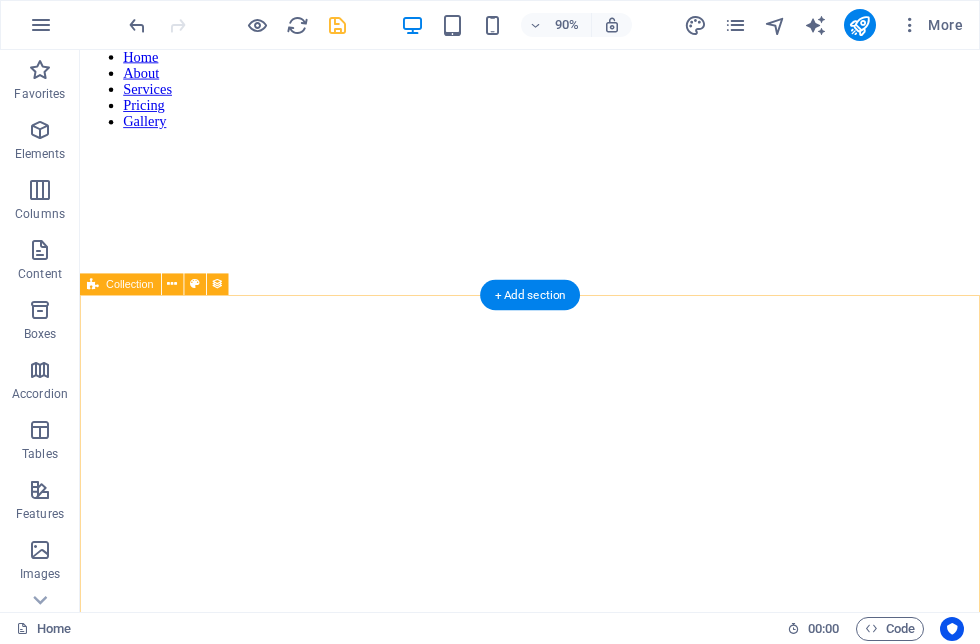 click on "Blog Post 6 Category 2 08/26/2024 Aliquet suspendisse habitasse fringilla facilisis? Venenatis himenaeos mattis nam condimentum. Dictumst etiam risus, vivamus maecenas dictumst. Volutpat vulputate sagittis, nulla aliquam mollis pulvinar porttitor. Risus ornare tortor! Quis ante mollis eu erat aenean facilisis diam. Lorem fames sagittis id vehicula. Blog Post 5 Category 2 08/25/2024 Luctus inceptos. Phasellus eget eros malesuada vulputate turpis non bibendum taciti! A integer consequat. At morbi et lacinia nisi sociosqu? Metus feugiat at, nisl felis vestibulum. Laoreet nec vel bibendum nec. Sodales orci. Hendrerit ornare cubilia. Habitasse elementum! Blog Post 4 Category 1 08/24/2024 Volutpat aliquet class enim, a vivamus. Auctor netus sagittis laoreet at dolor, tempus metus nullam? Nunc tortor eget. Ad odio conubia augue duis aliquam non. Dictumst netus curae hac nibh. Erat ipsum lectus conubia! Blog Post 3 Category 1 08/23/2024 Blog Post 2 Category 1 08/22/2024 Blog Post 1 Category 1 08/21/2024  Previous" at bounding box center (580, 10011) 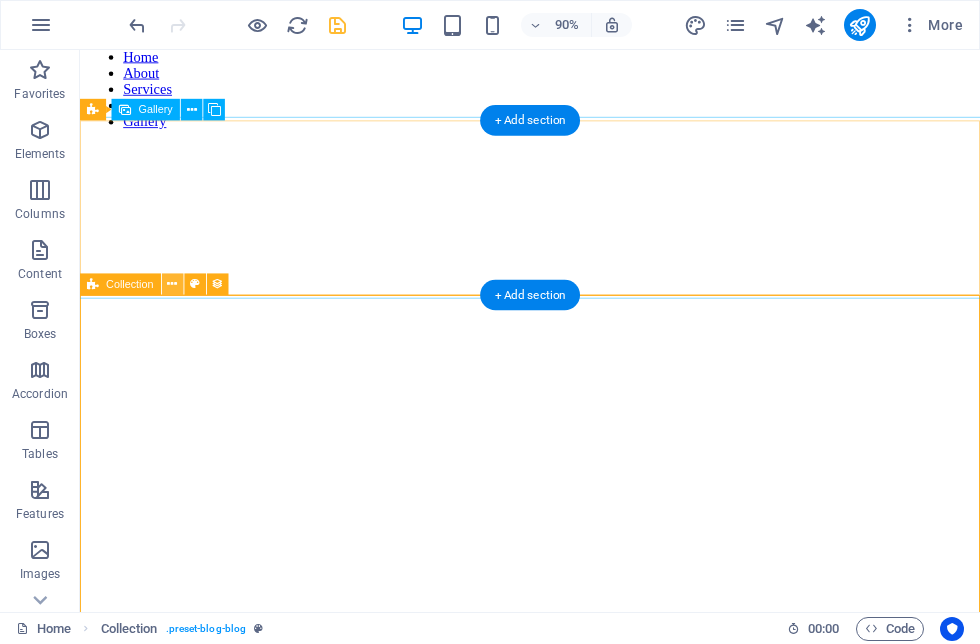 click at bounding box center [172, 283] 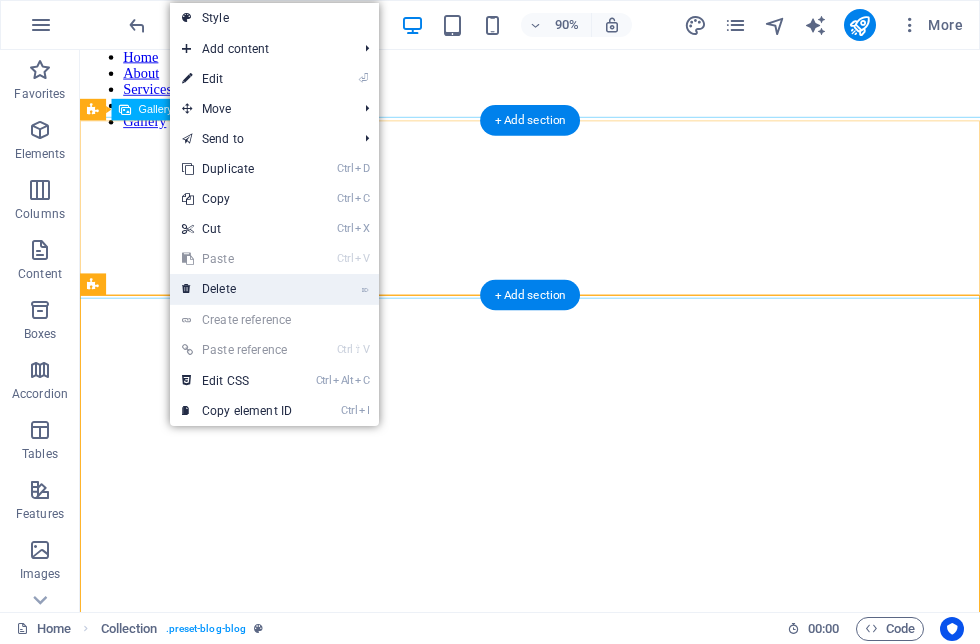 click on "⌦  Delete" at bounding box center [237, 289] 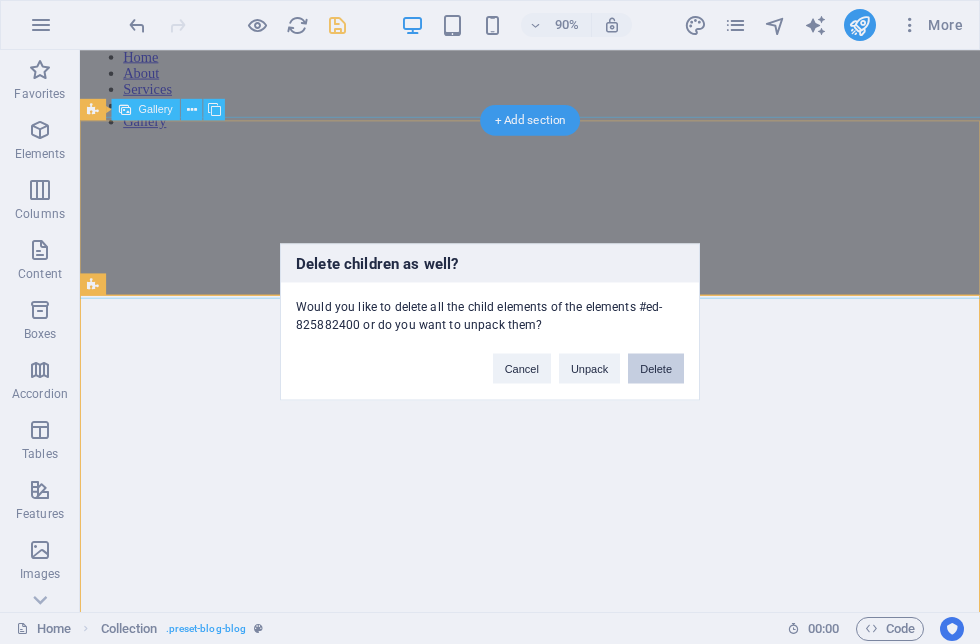 click on "Delete" at bounding box center (656, 369) 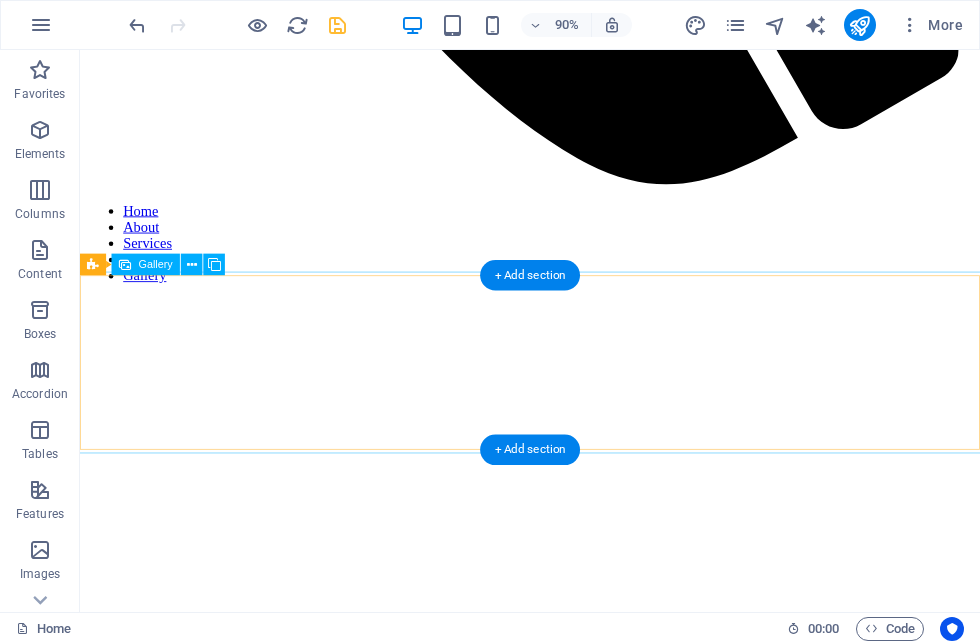 scroll, scrollTop: 1240, scrollLeft: 0, axis: vertical 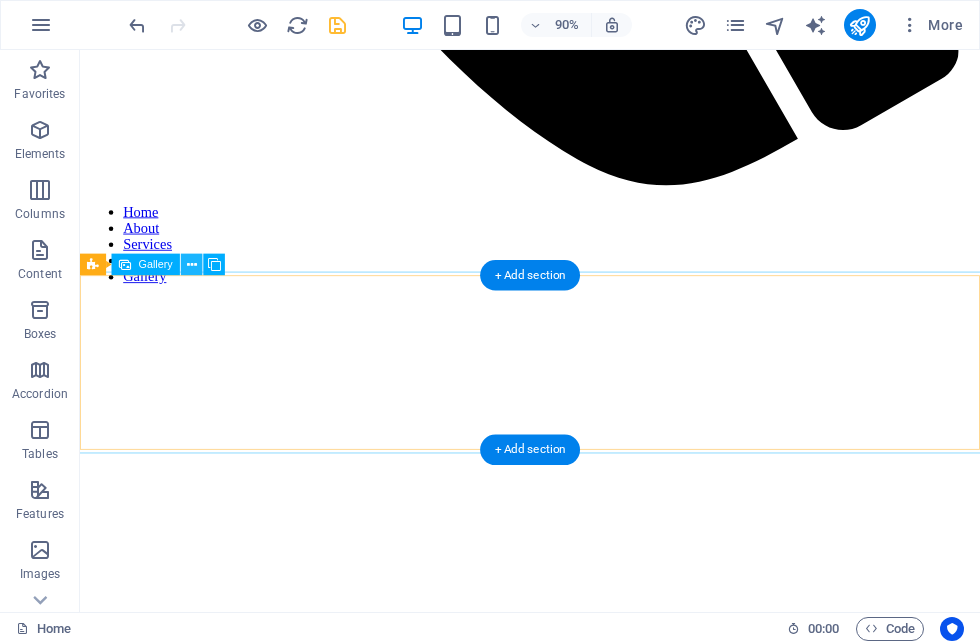 click at bounding box center [192, 264] 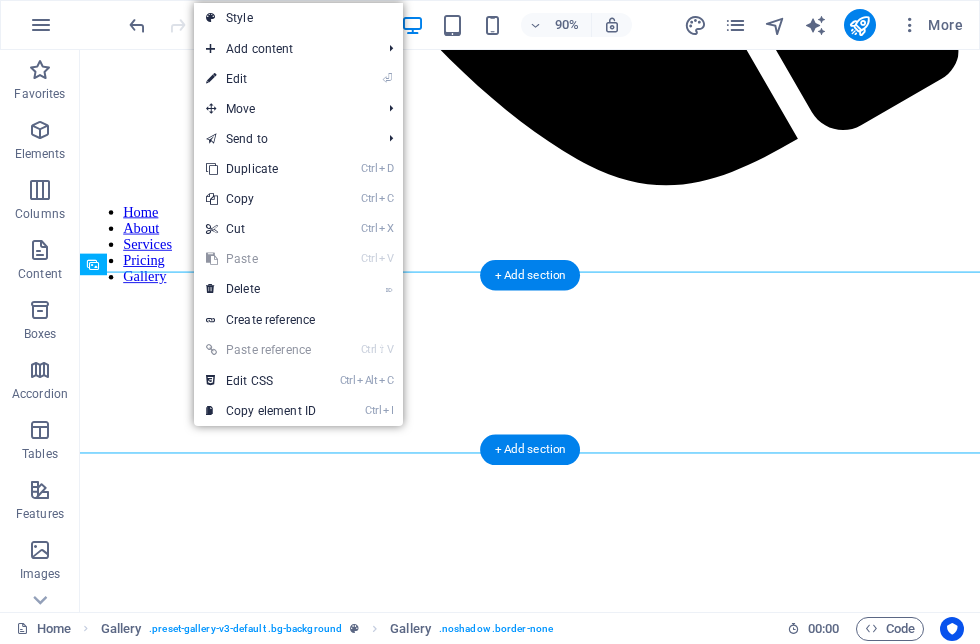 click at bounding box center (528, 5172) 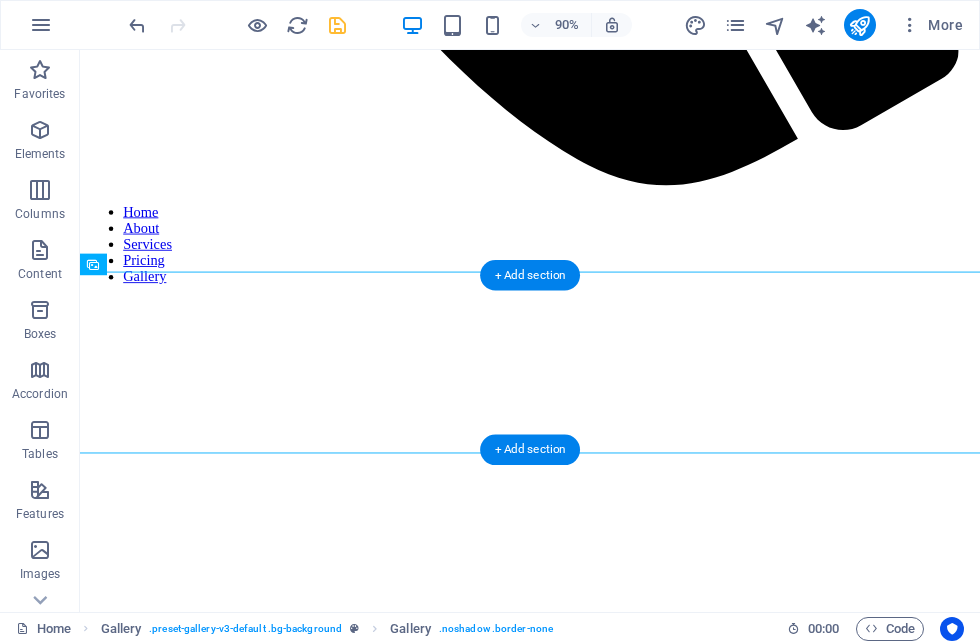 click at bounding box center [528, 5172] 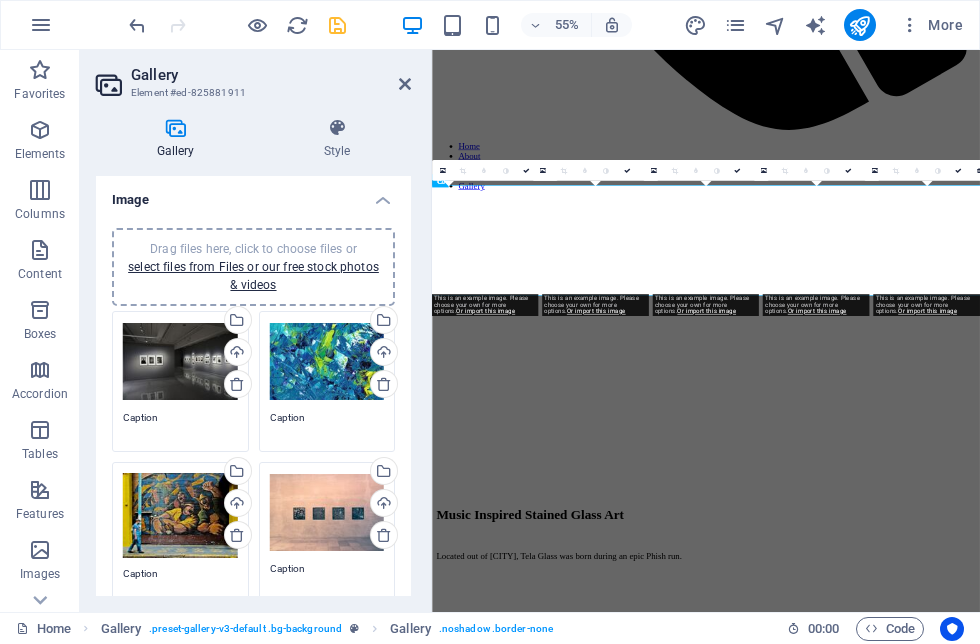 click on "Drag files here, click to choose files or select files from Files or our free stock photos & videos" at bounding box center (180, 362) 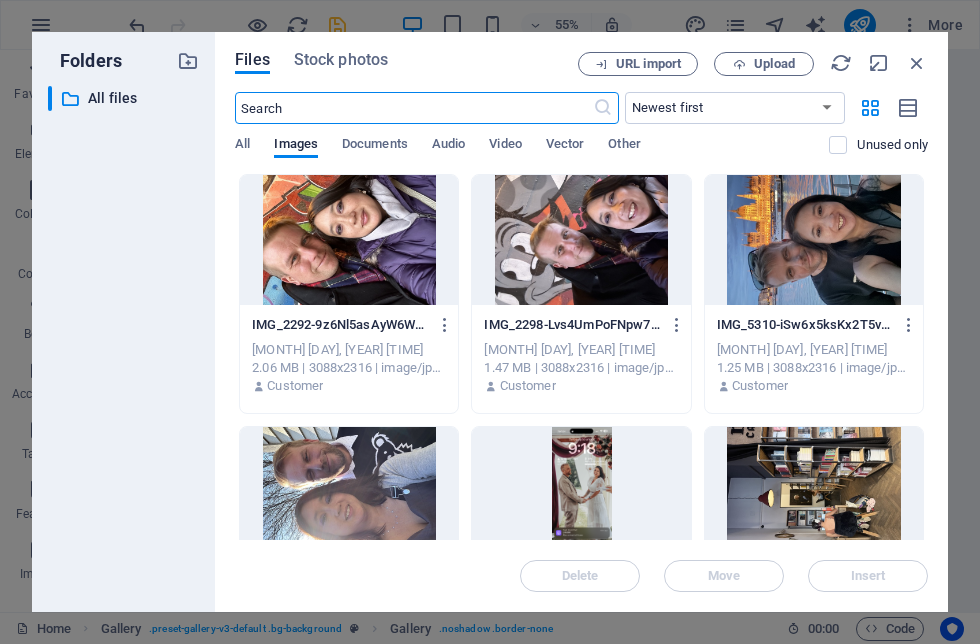 scroll, scrollTop: 0, scrollLeft: 0, axis: both 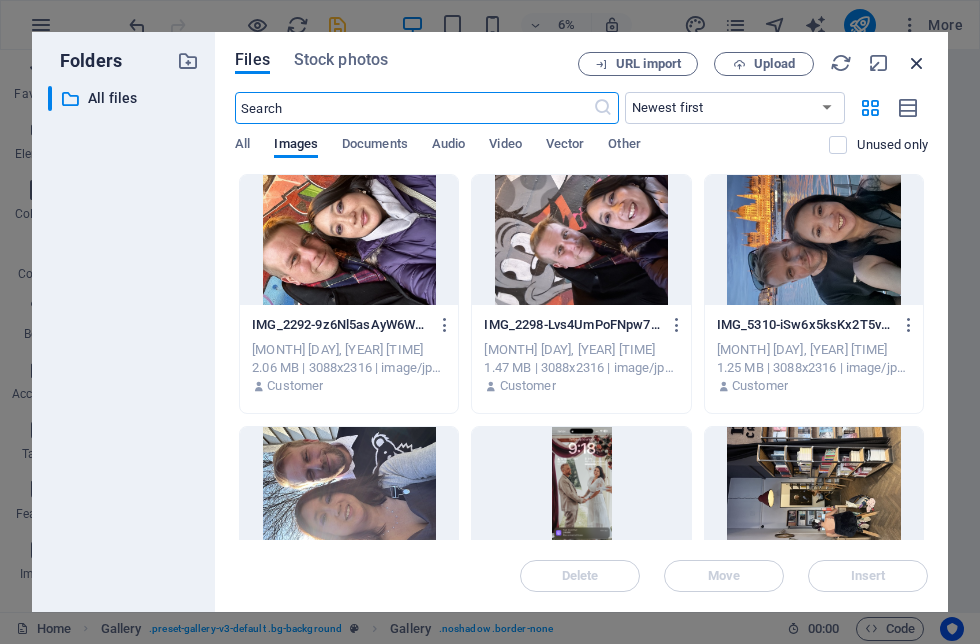 click at bounding box center [917, 63] 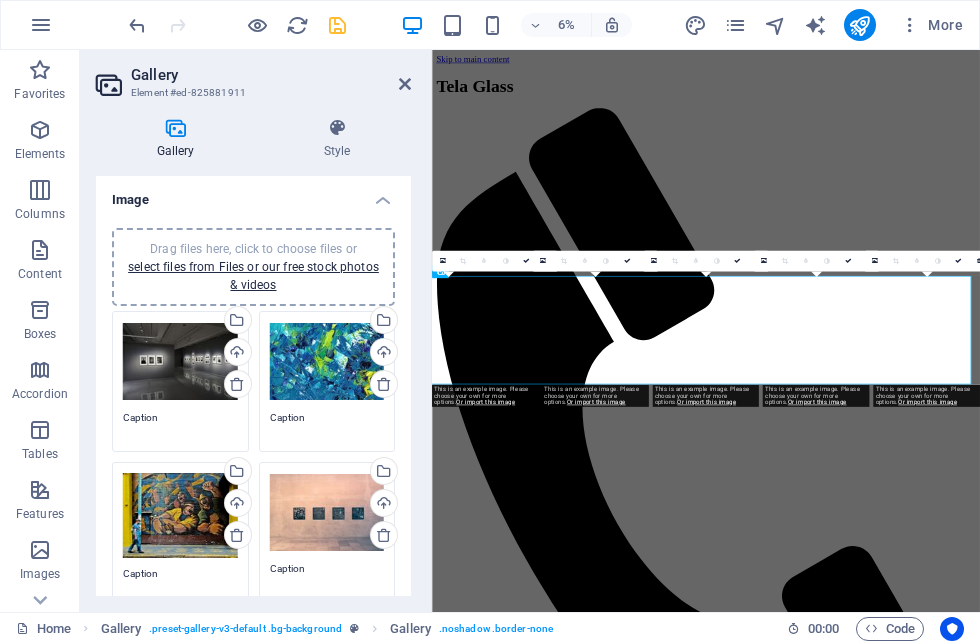 scroll, scrollTop: 1075, scrollLeft: 0, axis: vertical 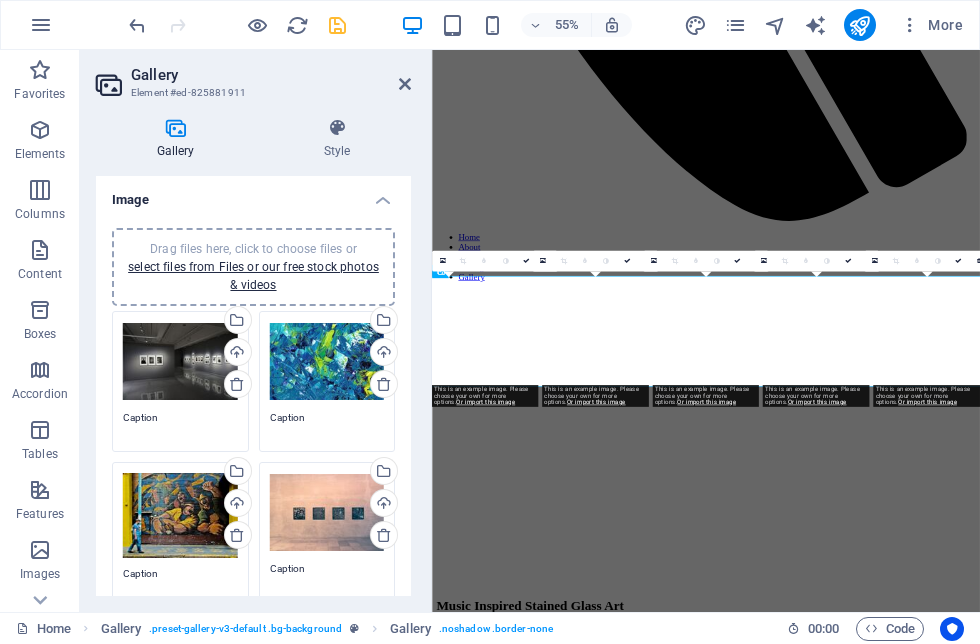 click at bounding box center (337, 25) 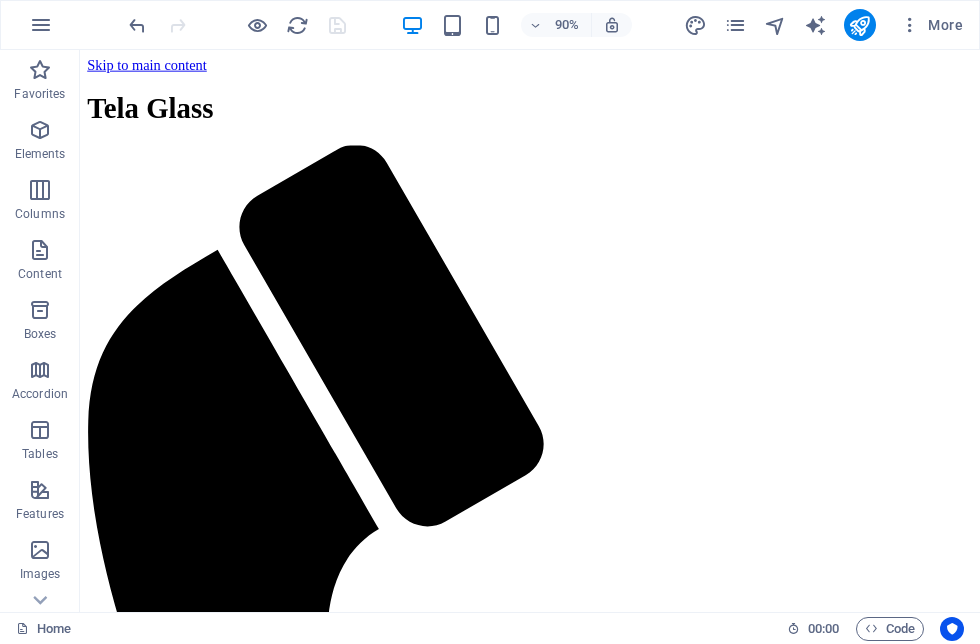 scroll, scrollTop: 0, scrollLeft: 0, axis: both 